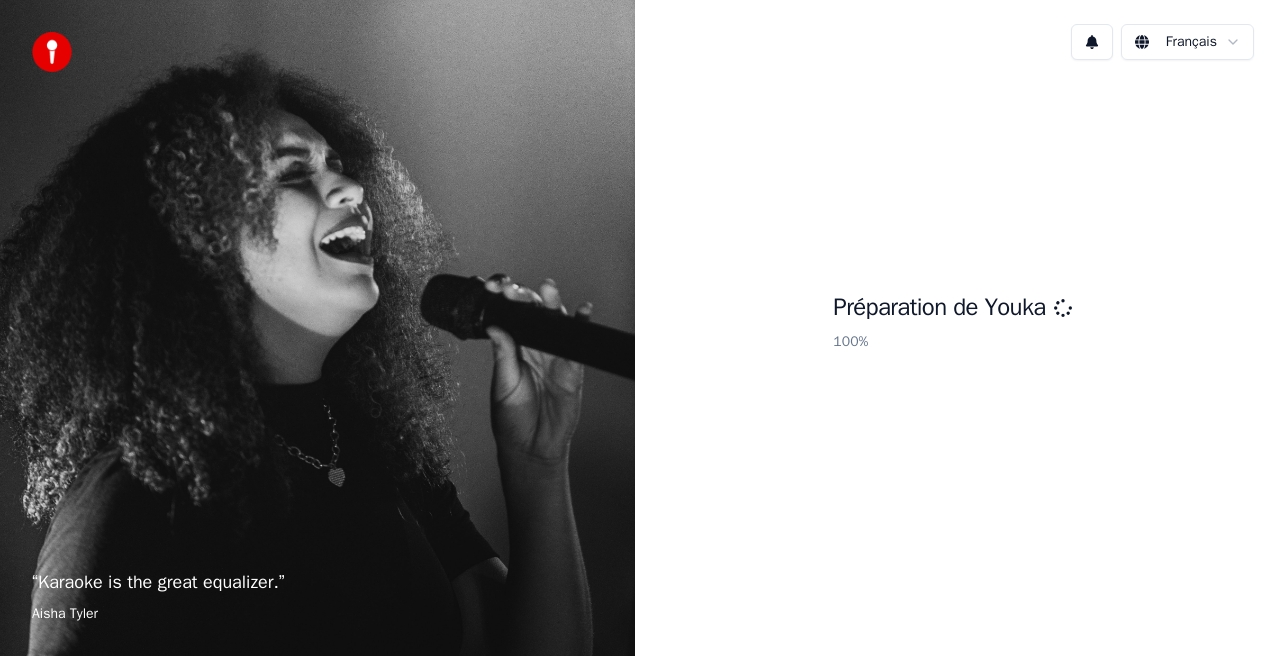 scroll, scrollTop: 0, scrollLeft: 0, axis: both 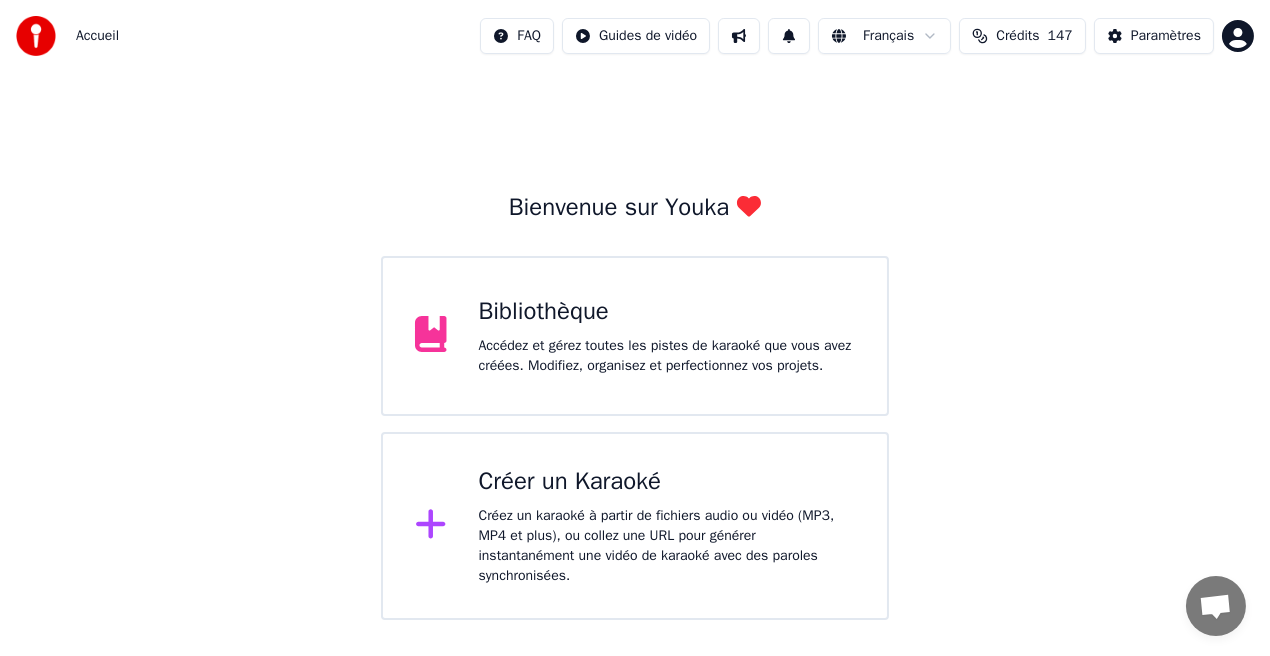 click on "Bibliothèque Accédez et gérez toutes les pistes de karaoké que vous avez créées. Modifiez, organisez et perfectionnez vos projets." at bounding box center (667, 336) 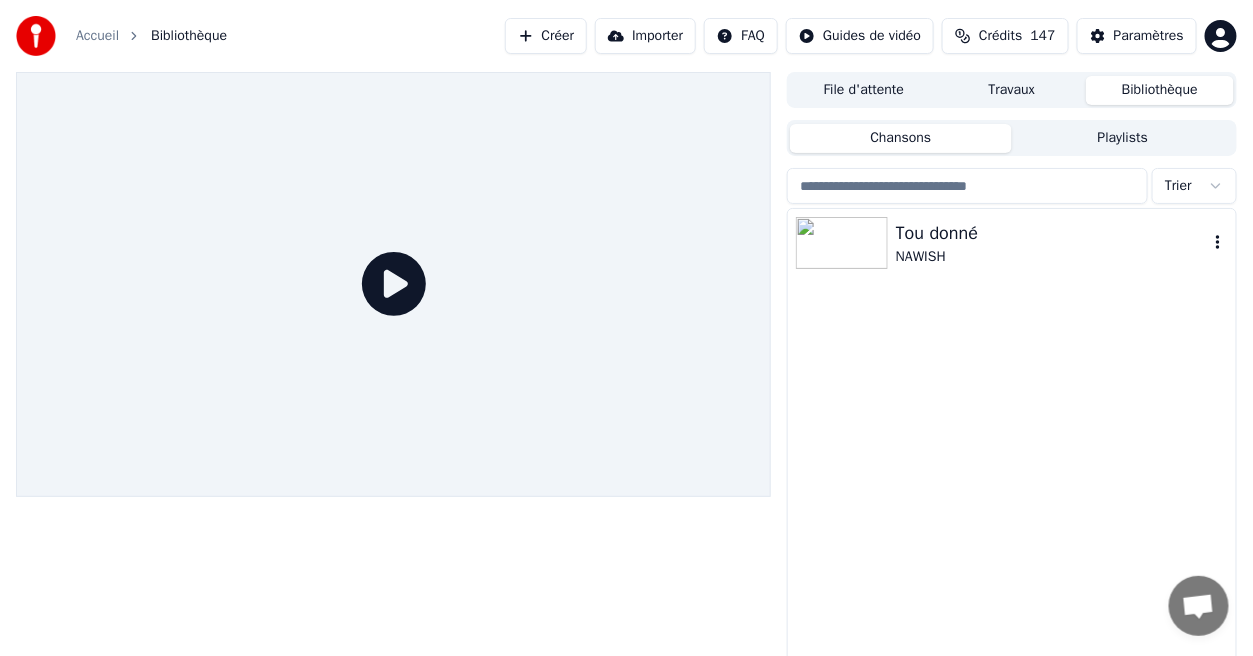 click on "NAWISH" at bounding box center (1052, 257) 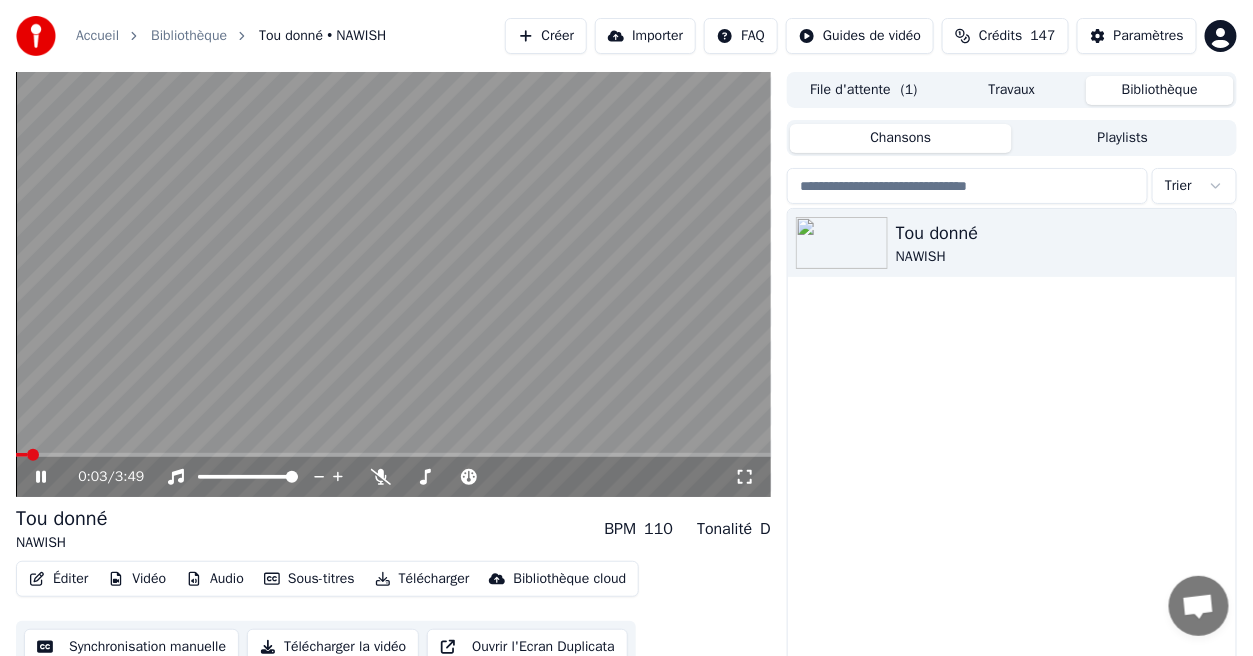 click 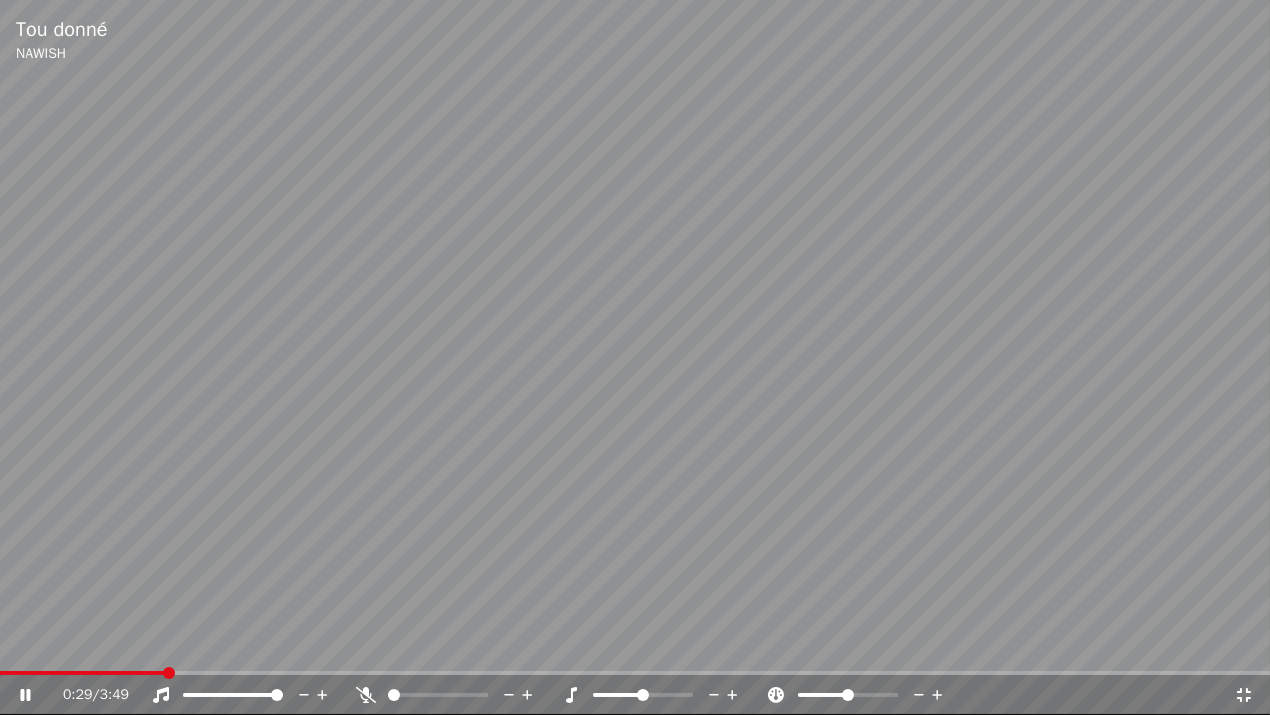 click 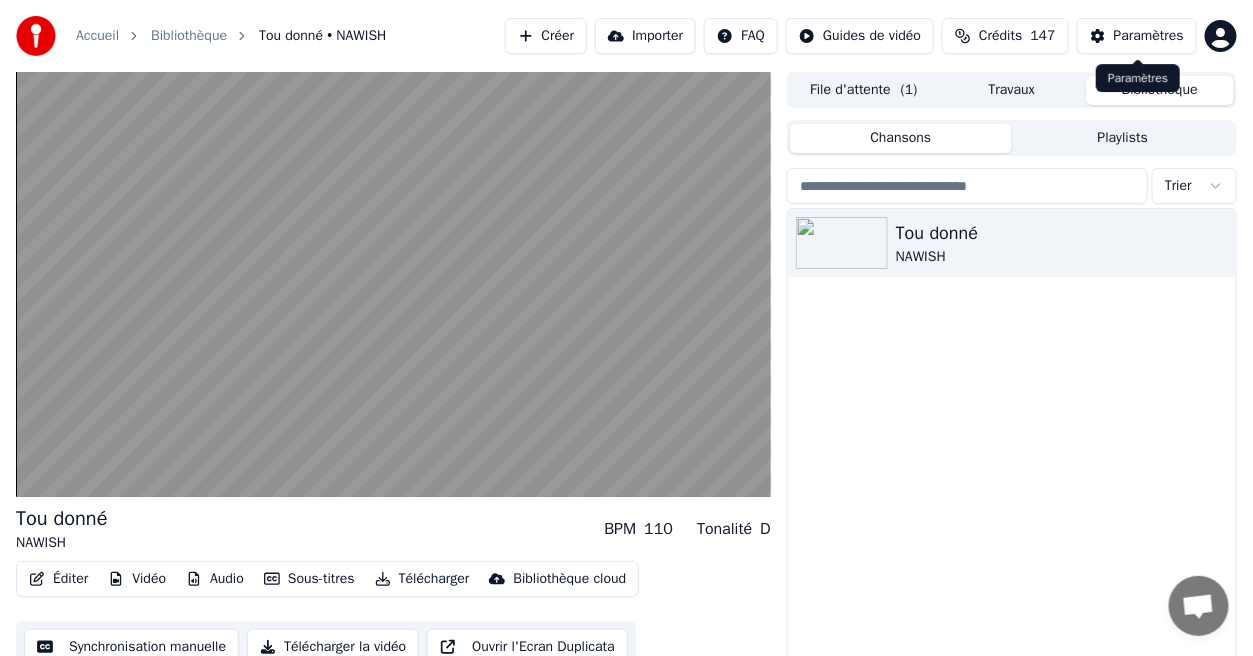 click on "Paramètres" at bounding box center (1149, 36) 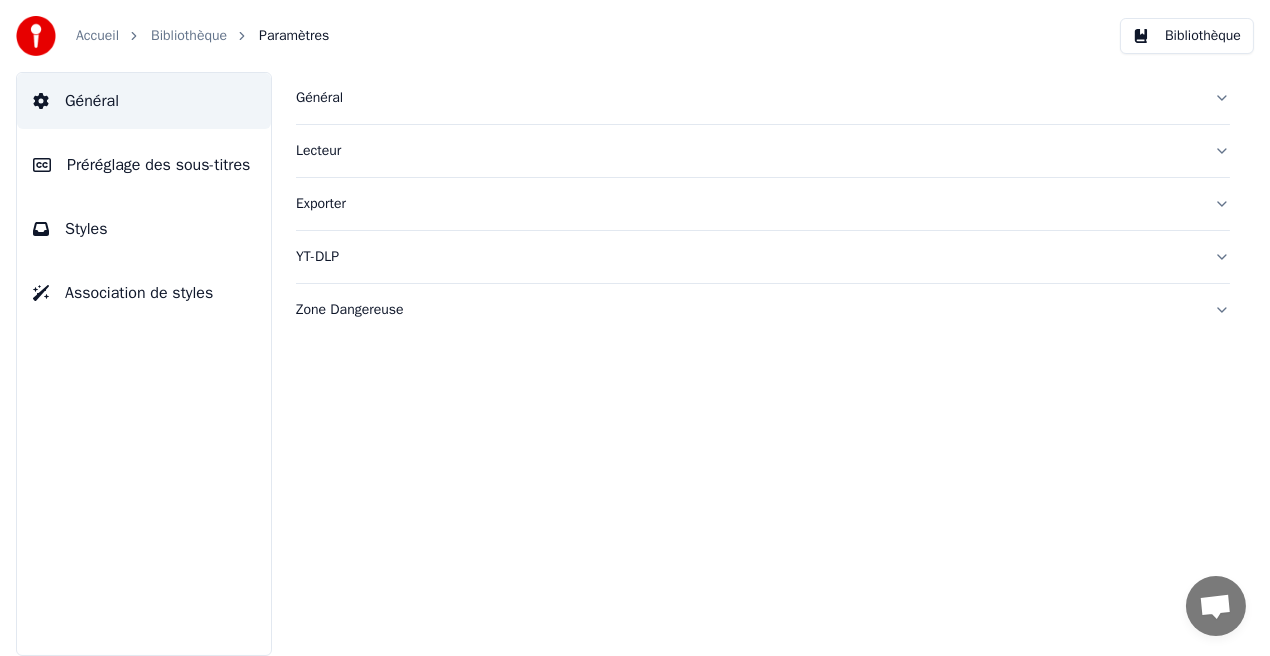 click on "Lecteur" at bounding box center [747, 151] 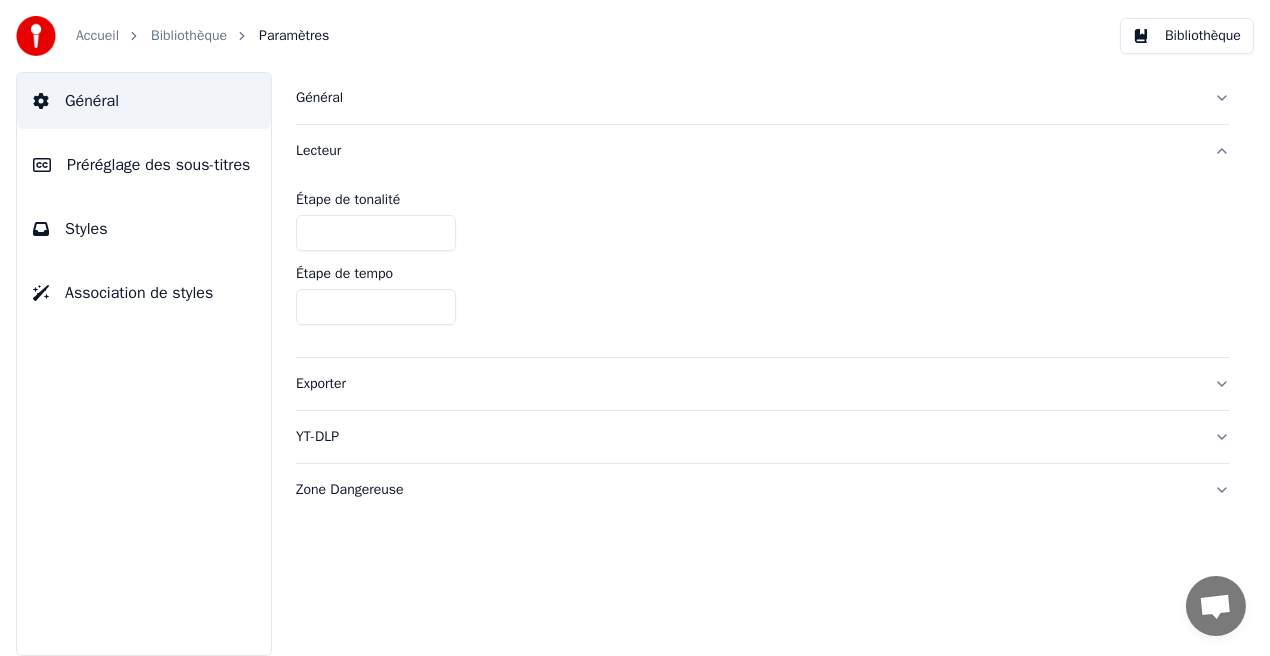 click on "Général" at bounding box center [763, 98] 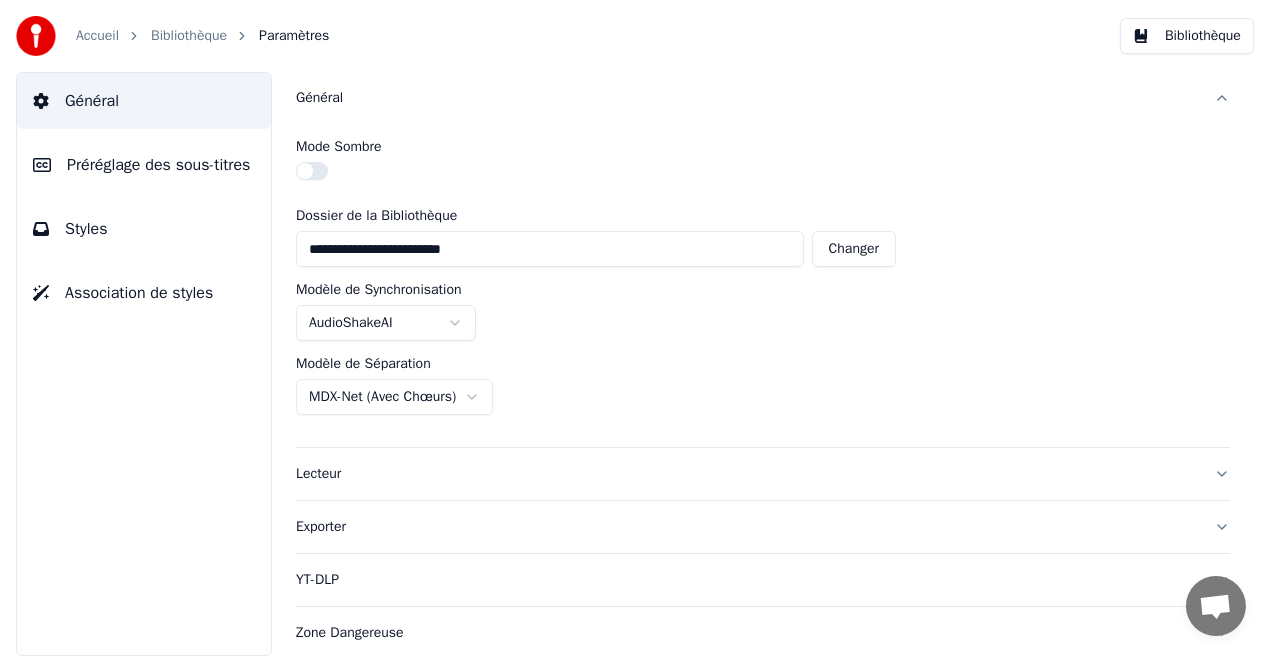 click on "Général" at bounding box center (763, 98) 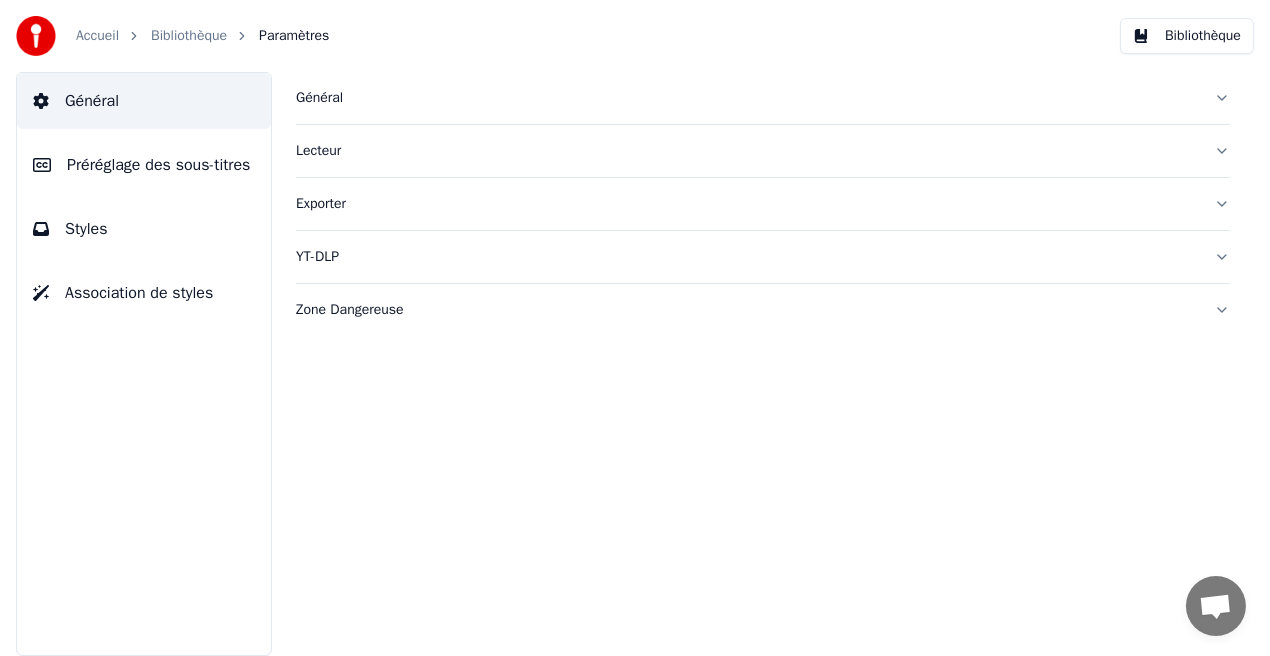 click on "Préréglage des sous-titres" at bounding box center [158, 165] 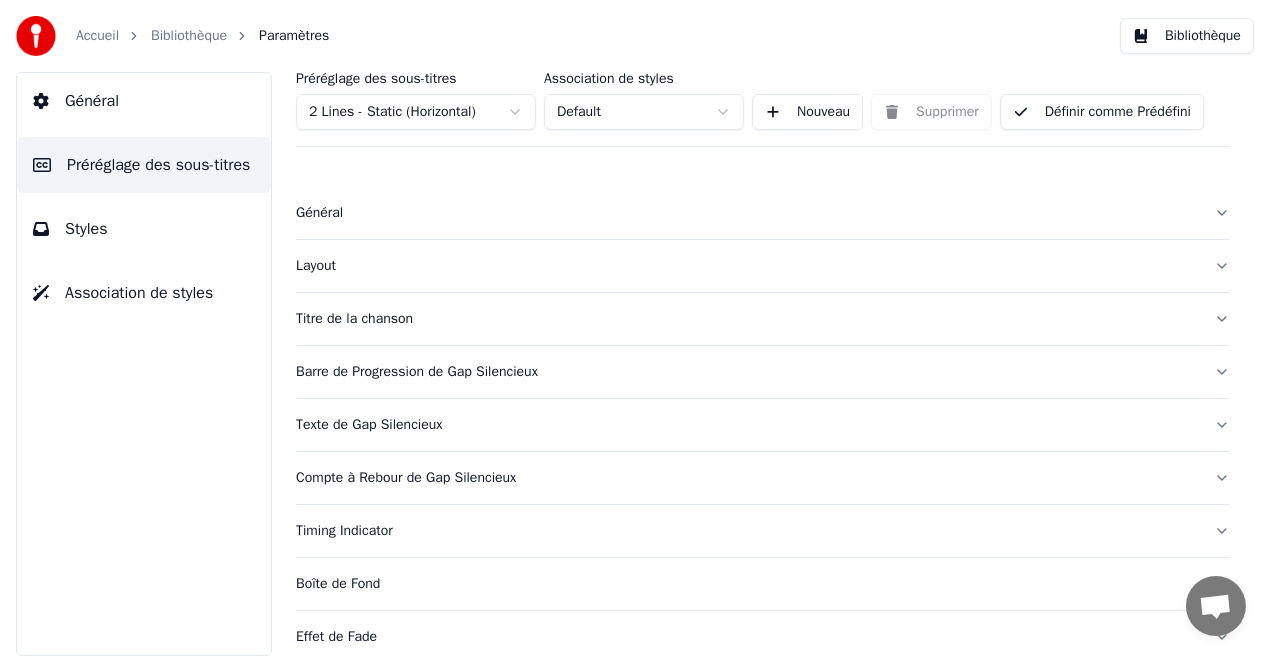 click on "Général" at bounding box center (747, 213) 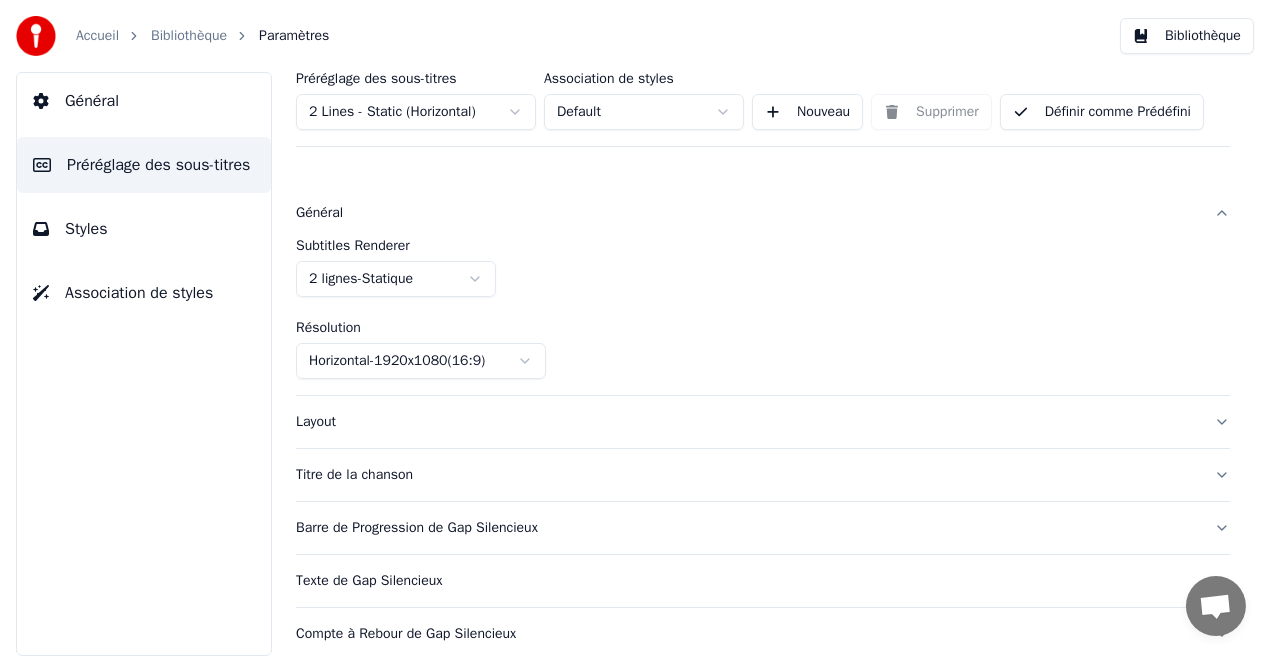 click on "Accueil Bibliothèque Paramètres Bibliothèque Général Préréglage des sous-titres Styles Association de styles Préréglage des sous-titres 2 Lines - Static (Horizontal) Association de styles Default Nouveau Supprimer Définir comme Prédéfini Général Subtitles Renderer 2 lignes  -  Statique Résolution Horizontal  -  1920 x 1080  ( 16 : 9 ) Layout Titre de la chanson Barre de Progression de Gap Silencieux Texte de Gap Silencieux Compte à Rebour de Gap Silencieux Timing Indicator Boîte de Fond Effet de Fade Décalage Caractères maximum par ligne Diviser la Ligne Automatiquement Advanced Settings" at bounding box center [635, 328] 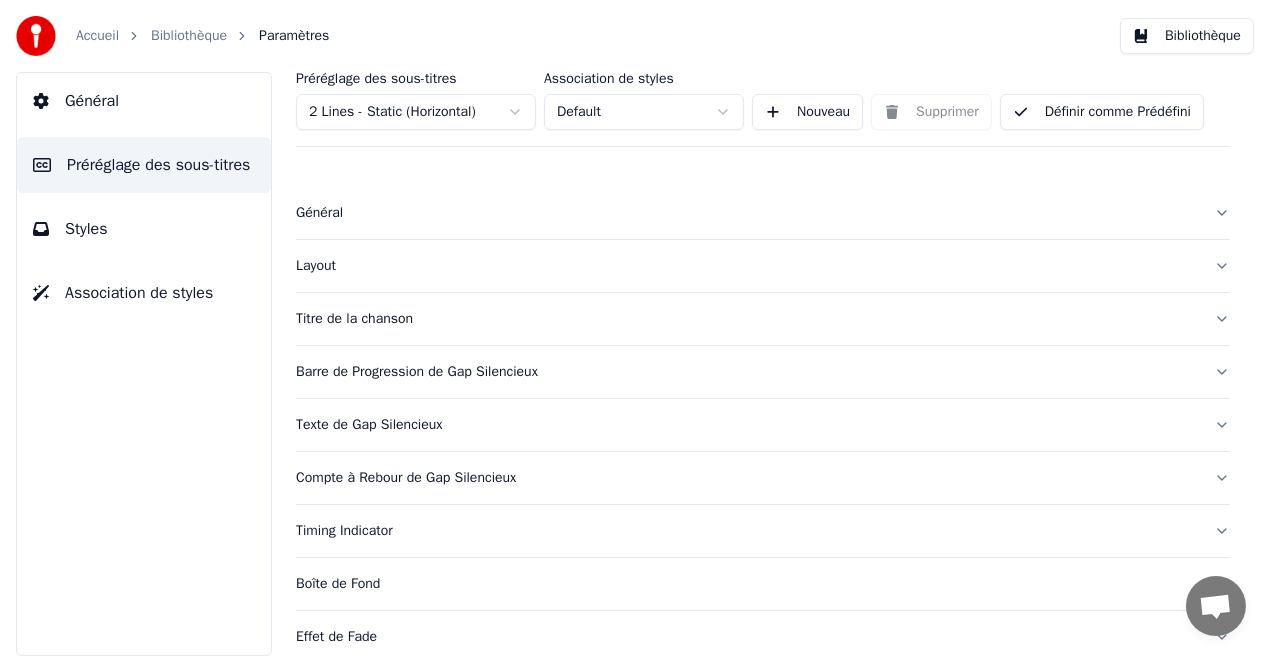 click on "Layout" at bounding box center (763, 266) 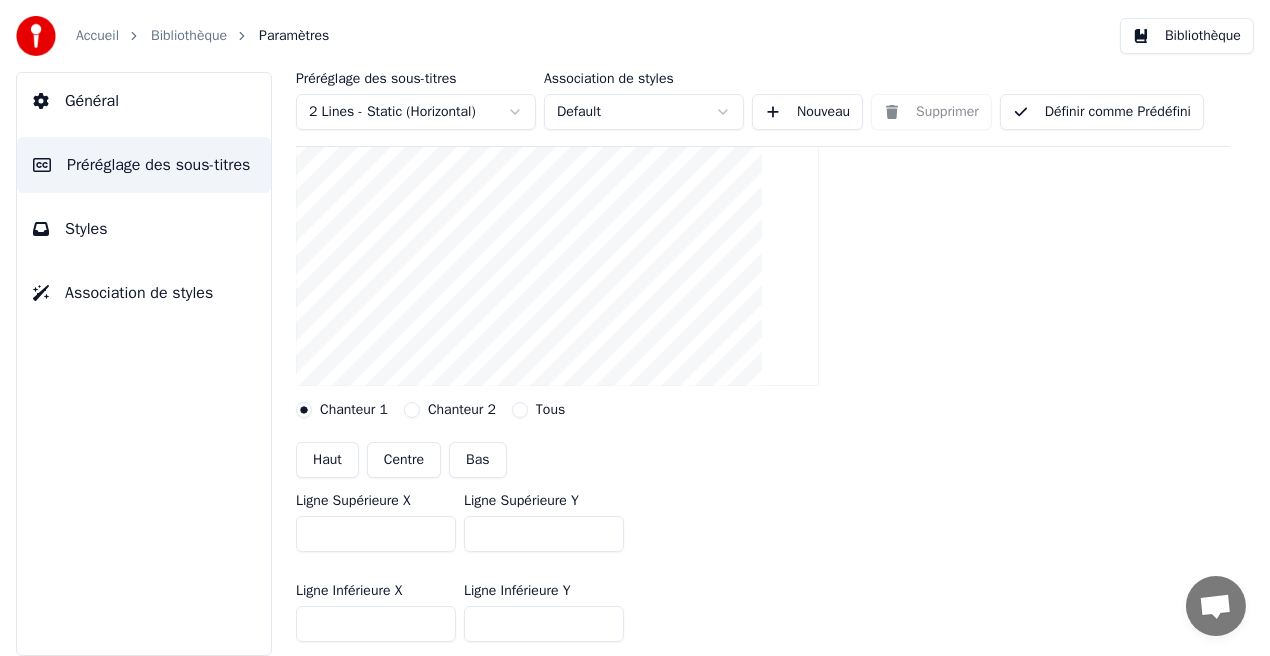 scroll, scrollTop: 214, scrollLeft: 0, axis: vertical 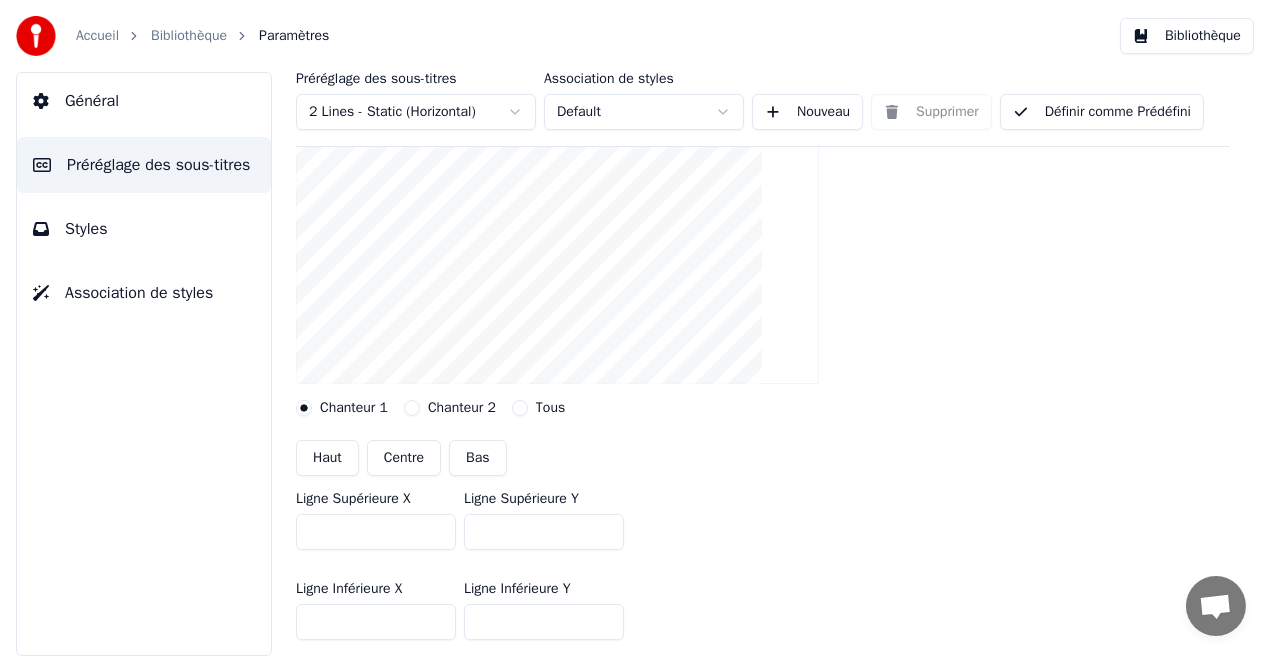 click on "***" at bounding box center (544, 532) 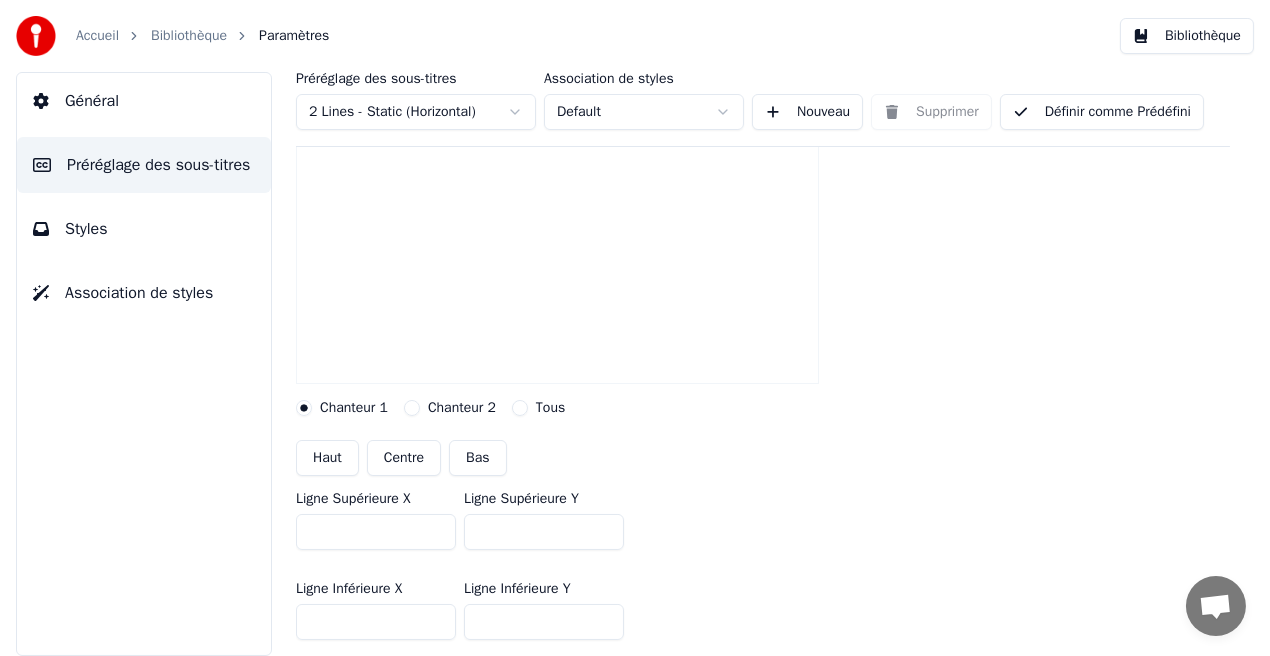 click on "***" at bounding box center (544, 532) 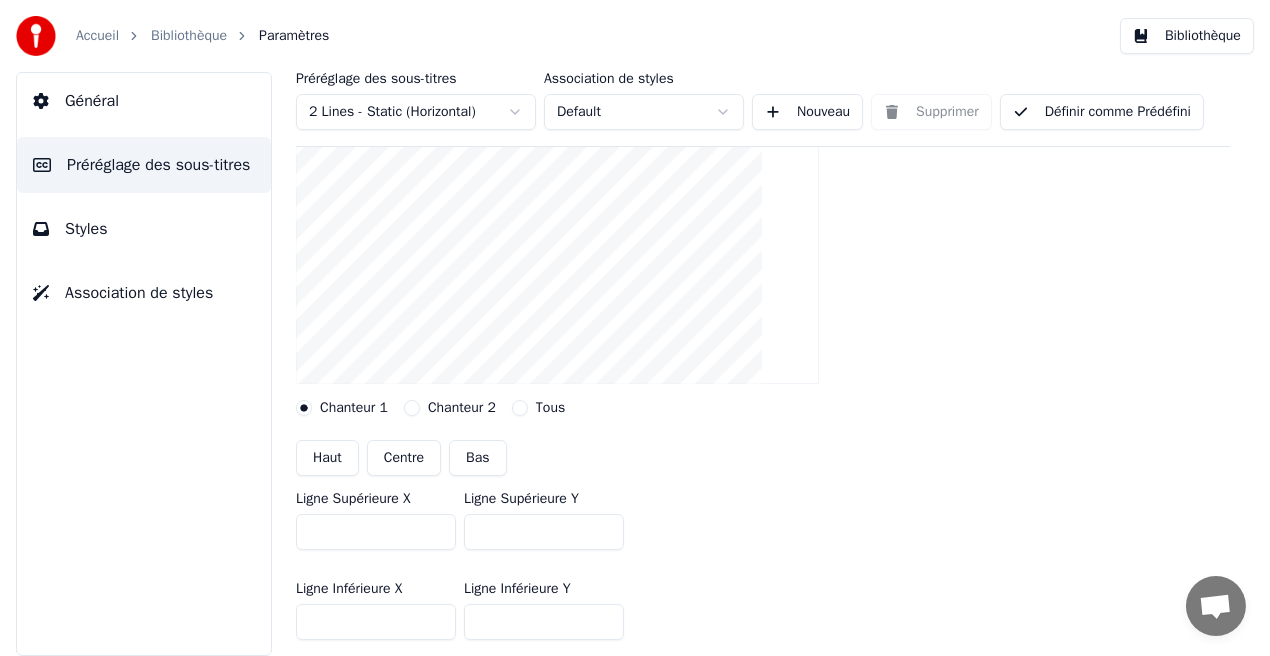 click on "***" at bounding box center [544, 532] 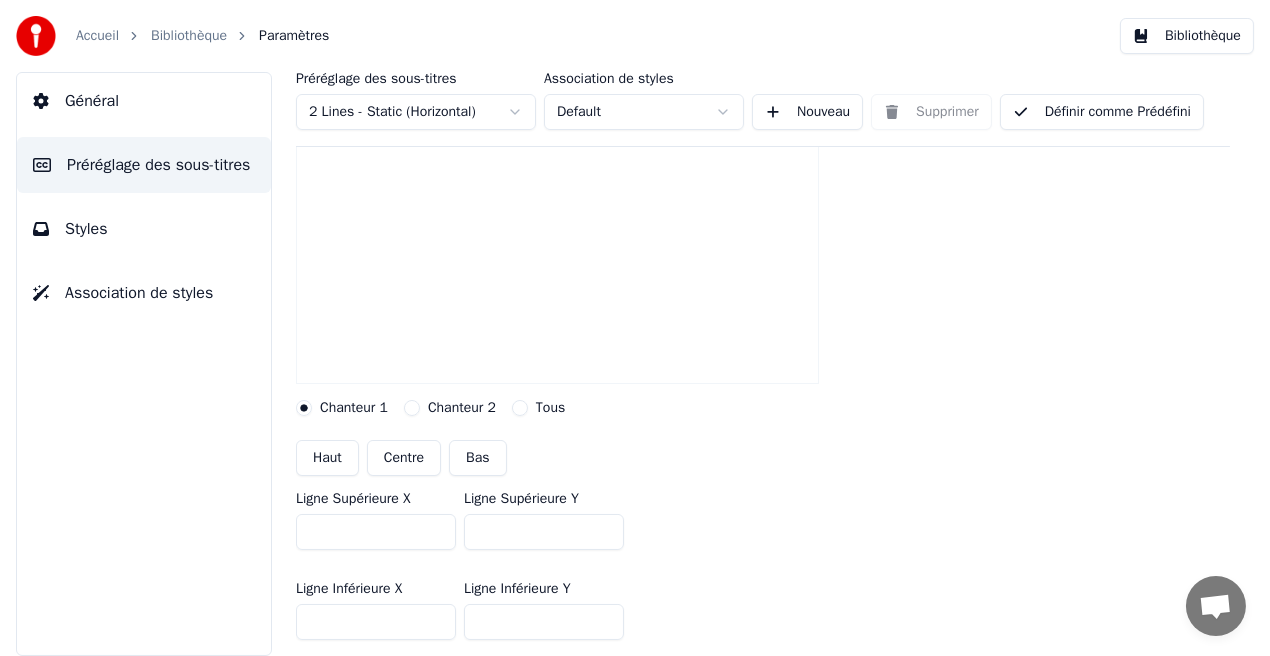 click on "***" at bounding box center [544, 532] 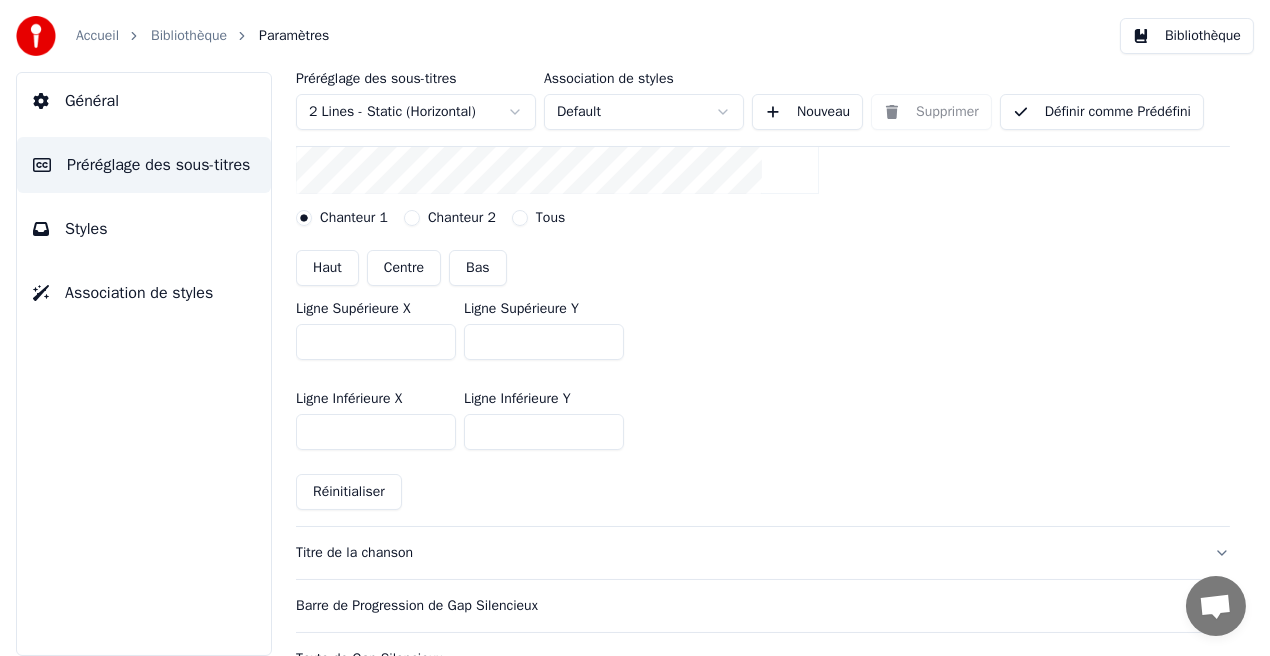 scroll, scrollTop: 409, scrollLeft: 0, axis: vertical 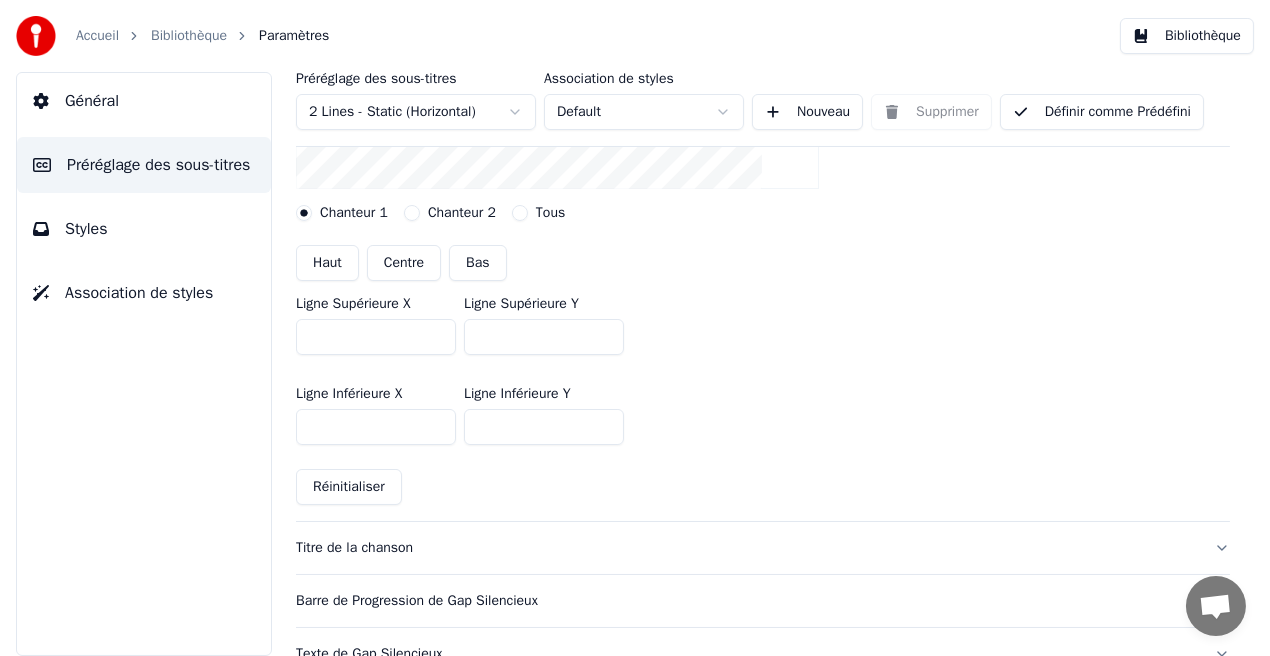 click on "Réinitialiser" at bounding box center (349, 487) 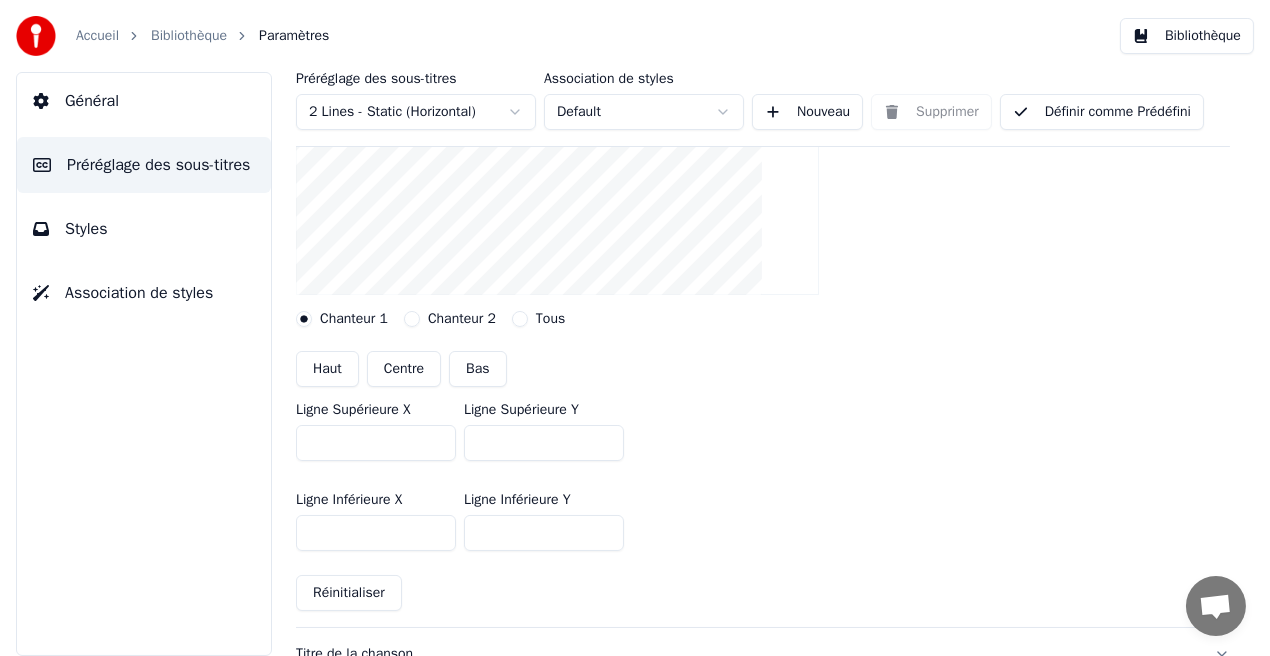 scroll, scrollTop: 285, scrollLeft: 0, axis: vertical 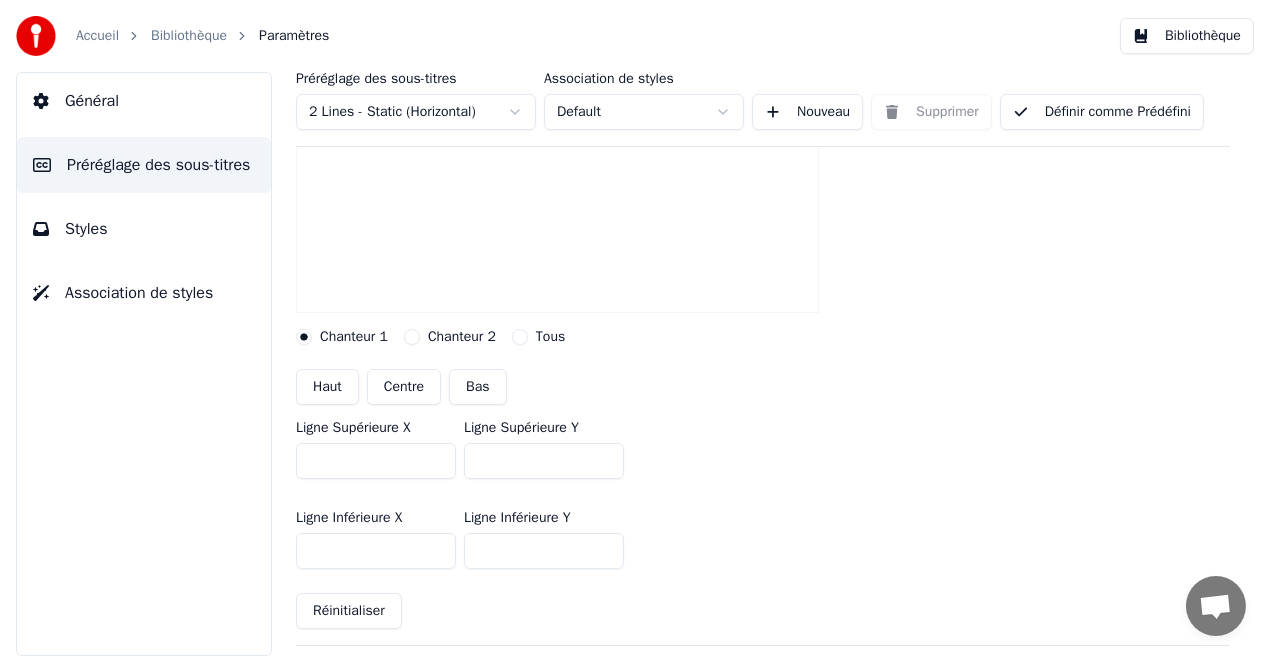 click on "***" at bounding box center (544, 461) 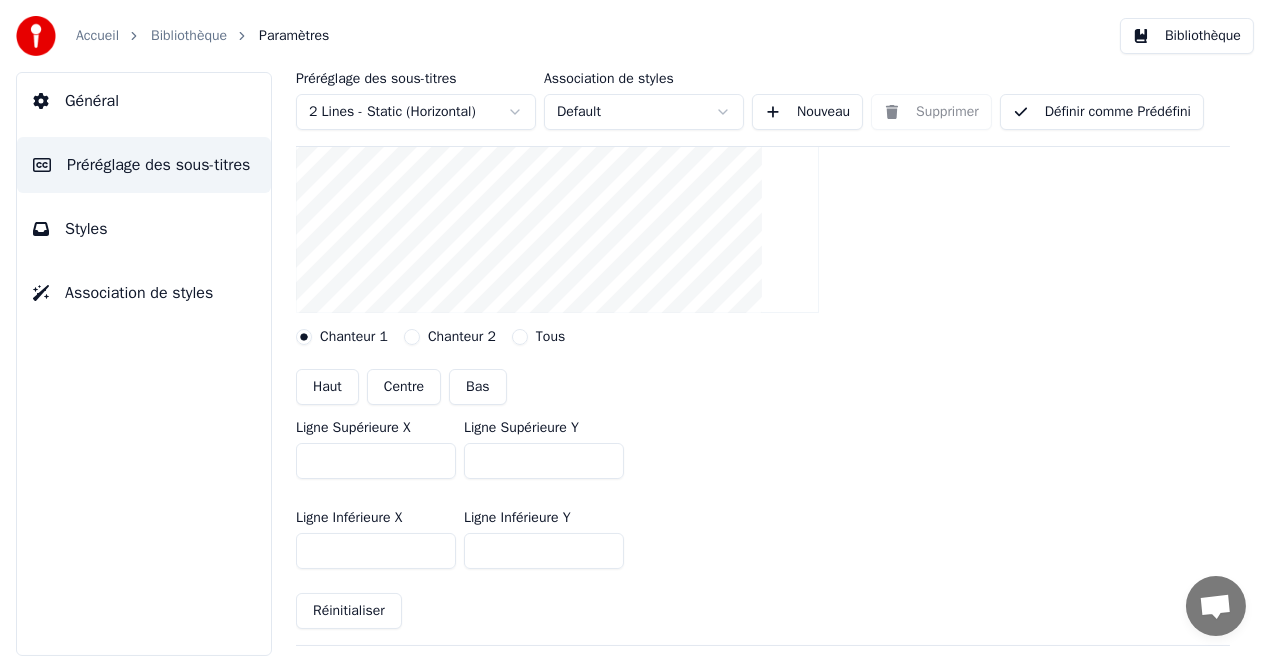 click on "***" at bounding box center (544, 461) 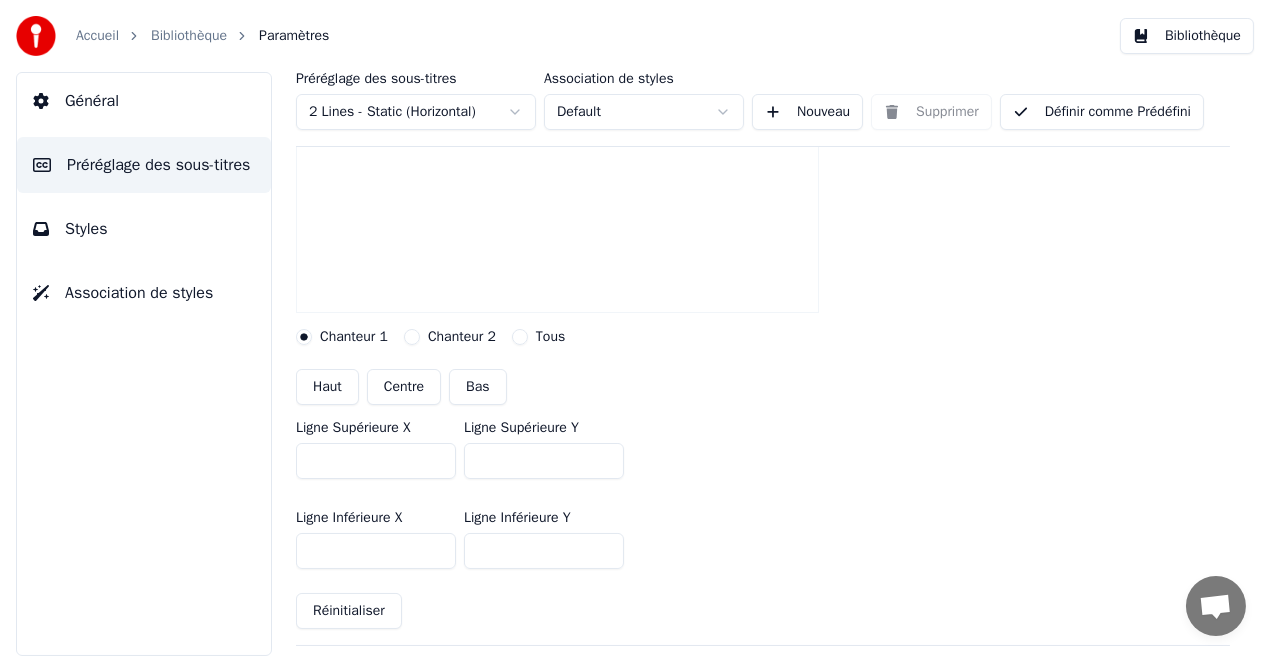 click on "***" at bounding box center (544, 461) 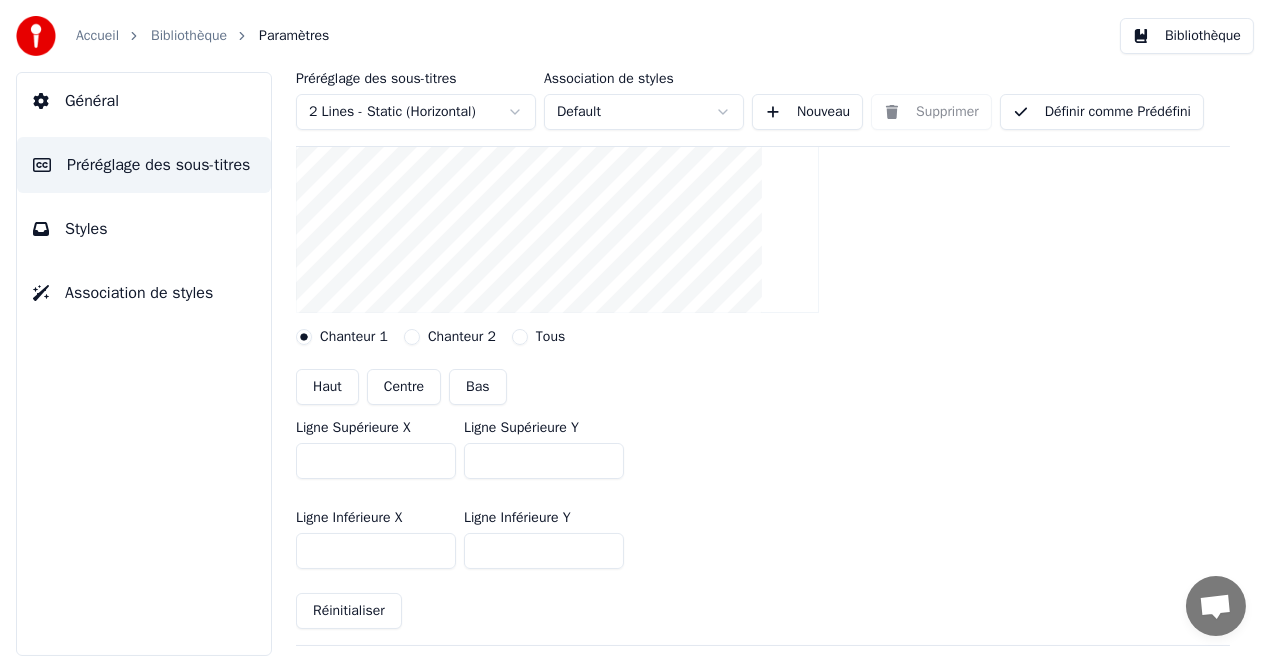 type on "***" 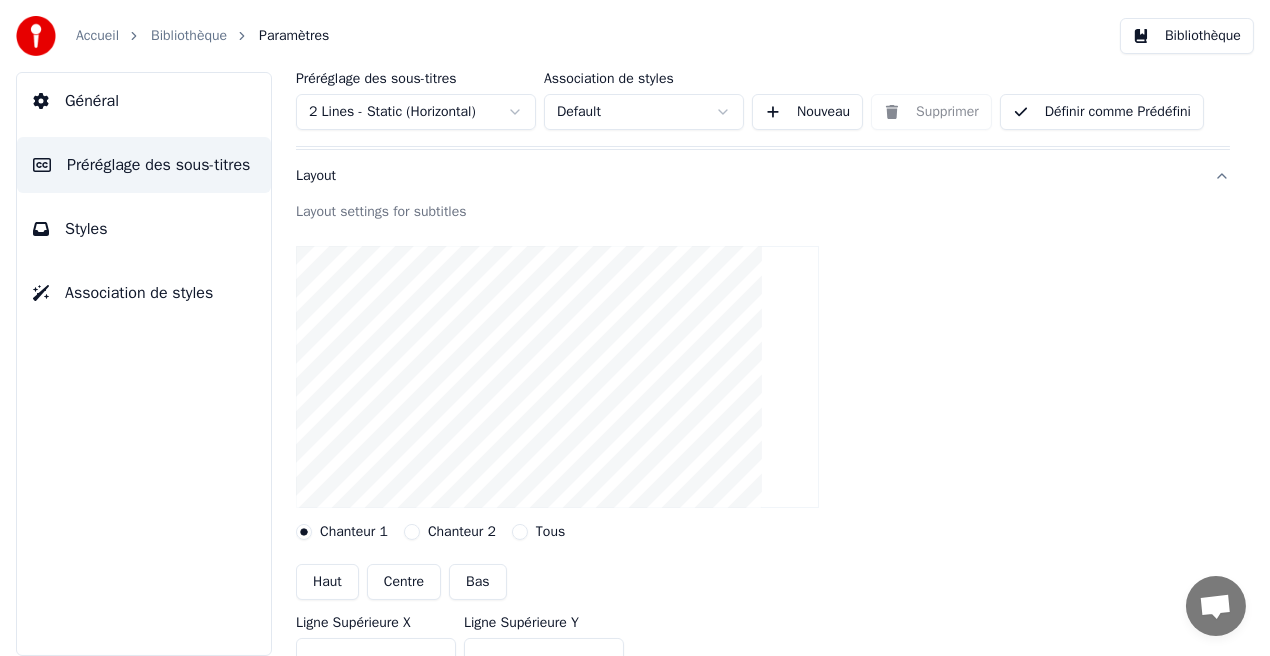 scroll, scrollTop: 43, scrollLeft: 0, axis: vertical 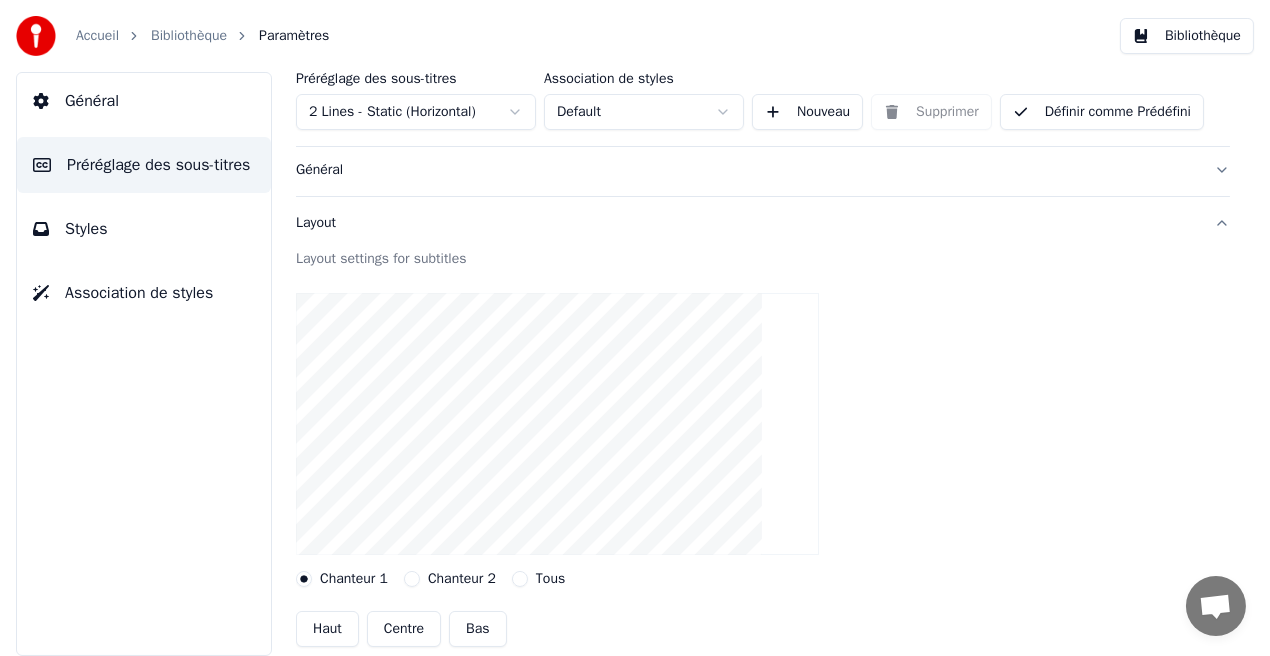click on "Layout" at bounding box center (747, 223) 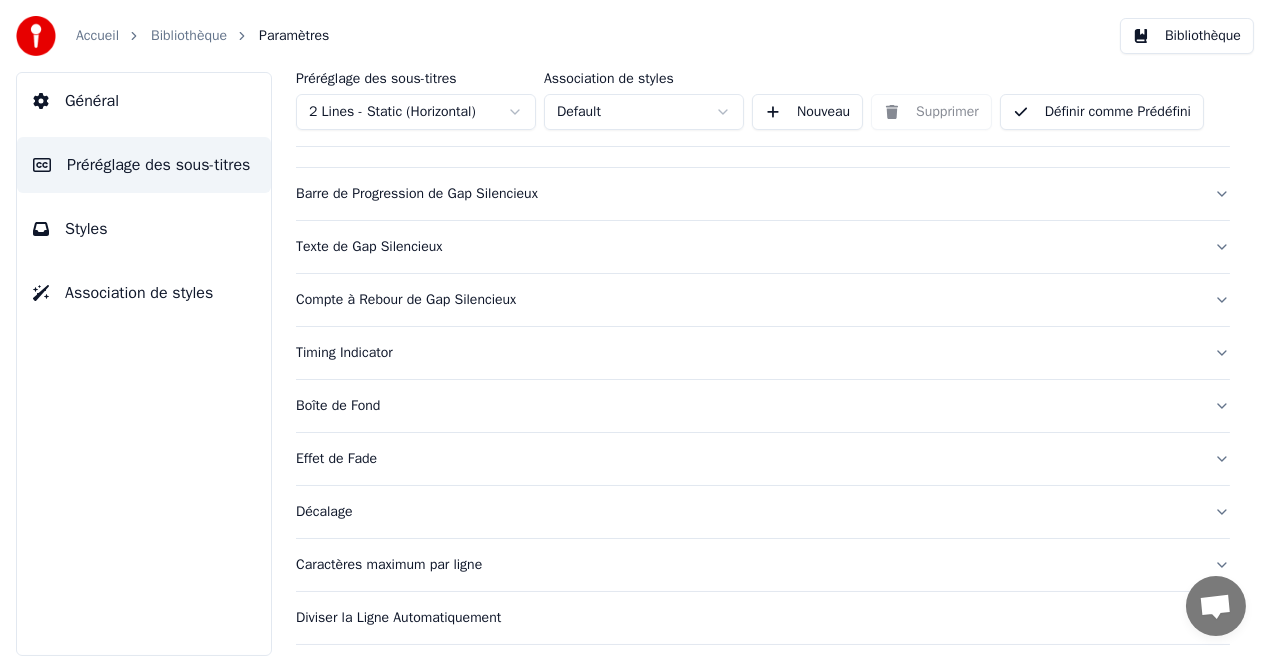 scroll, scrollTop: 191, scrollLeft: 0, axis: vertical 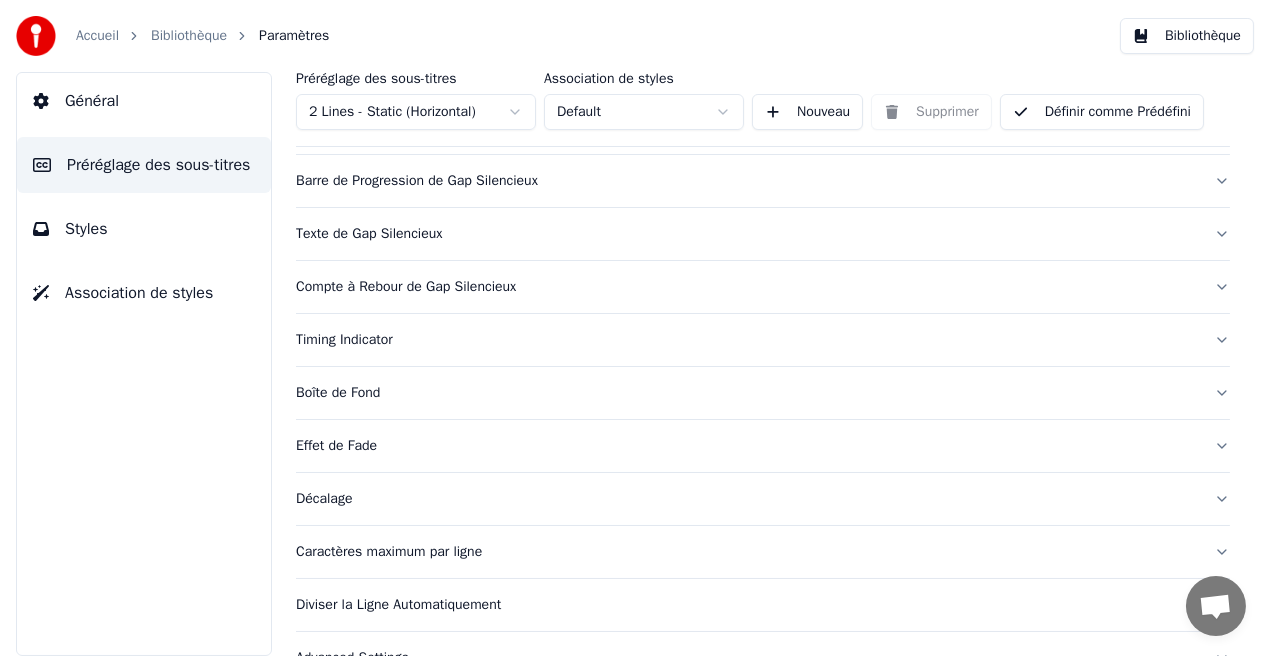 click on "Effet de Fade" at bounding box center (747, 446) 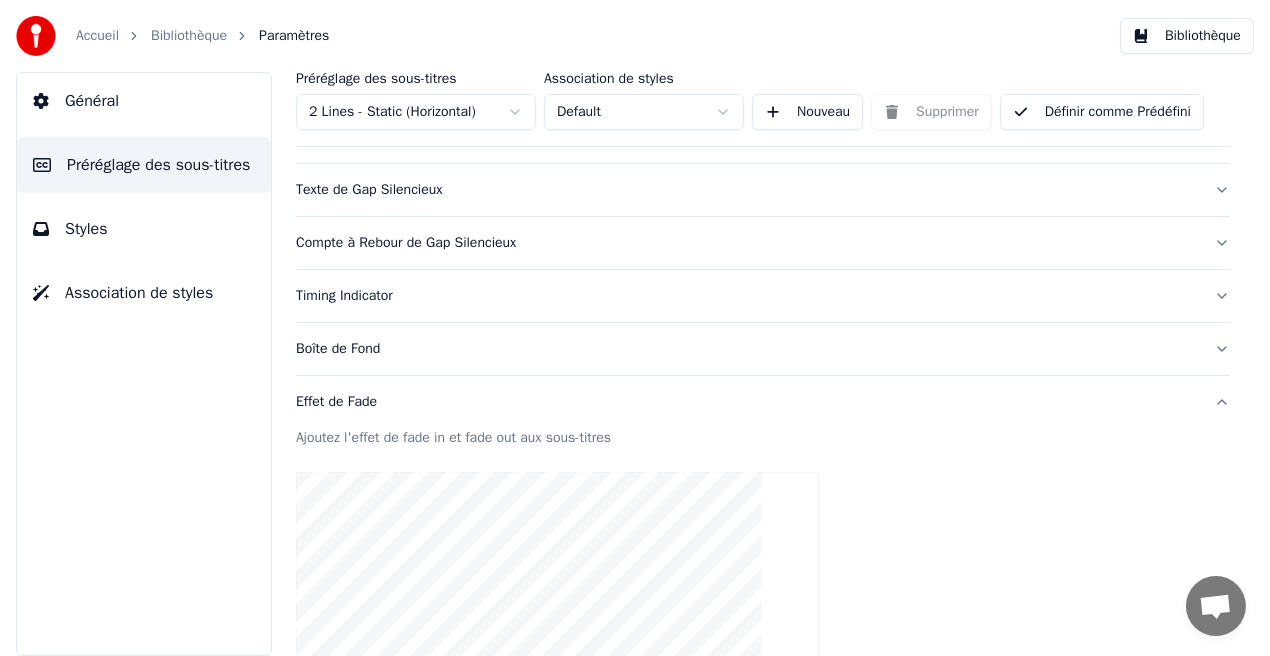 scroll, scrollTop: 216, scrollLeft: 0, axis: vertical 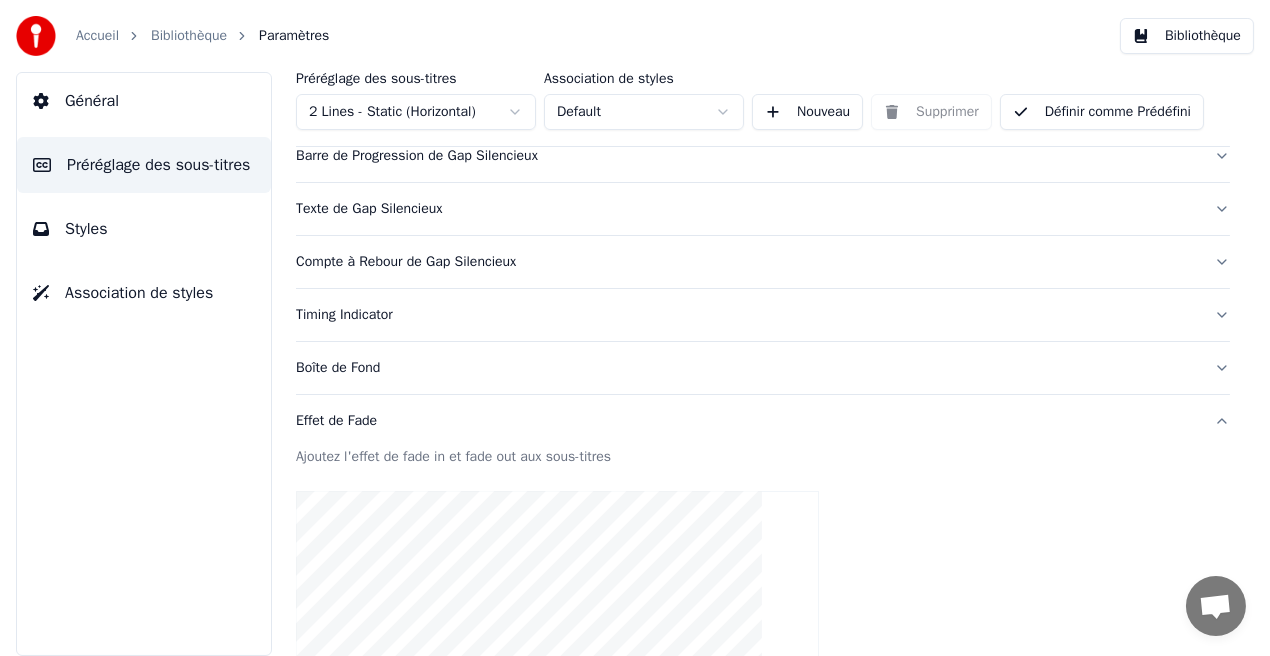 click on "Effet de Fade" at bounding box center (747, 421) 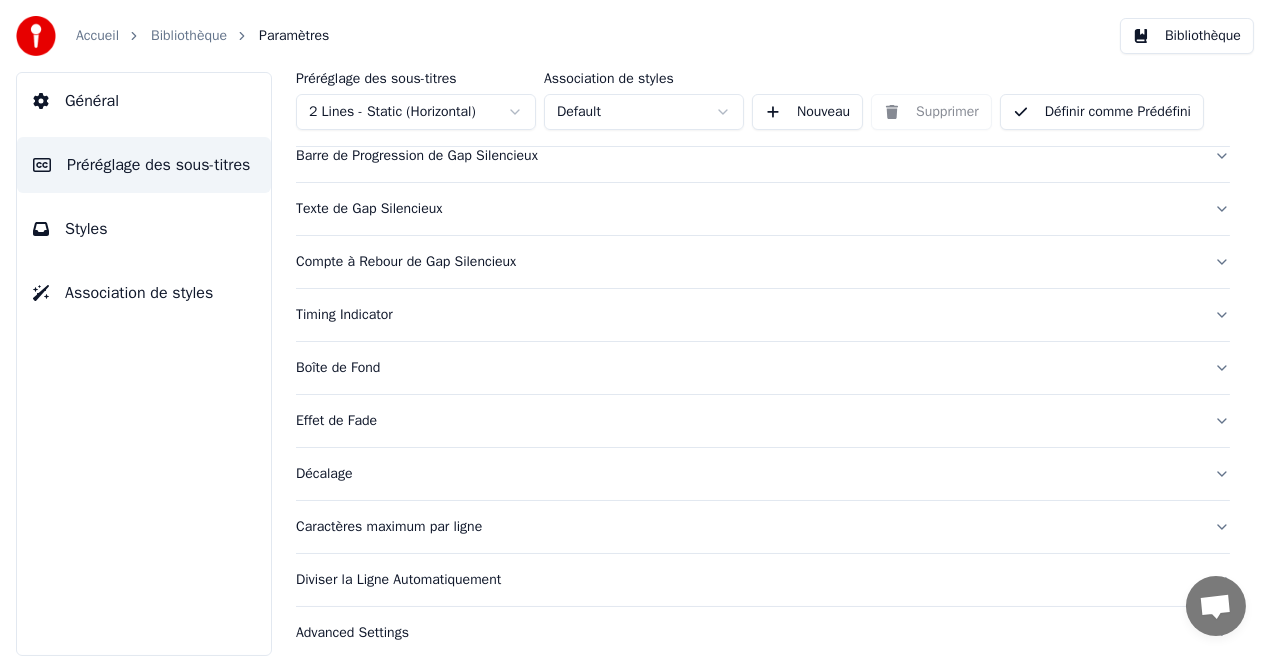 scroll, scrollTop: 229, scrollLeft: 0, axis: vertical 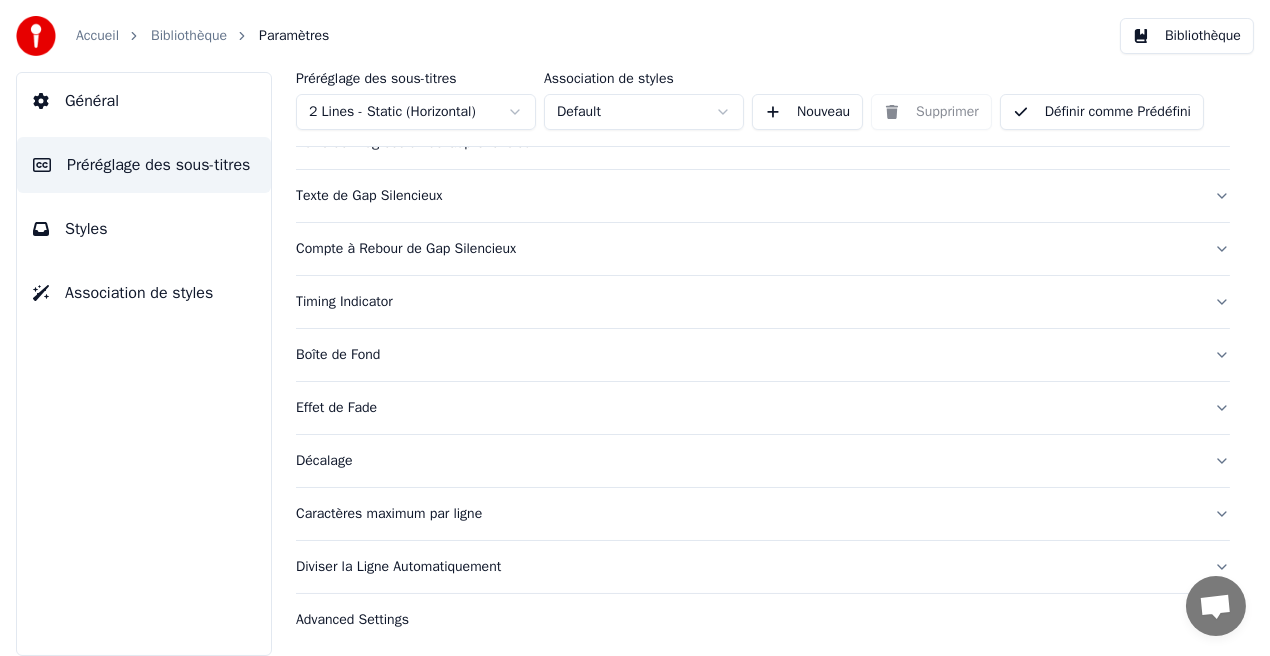 click on "Advanced Settings" at bounding box center [747, 620] 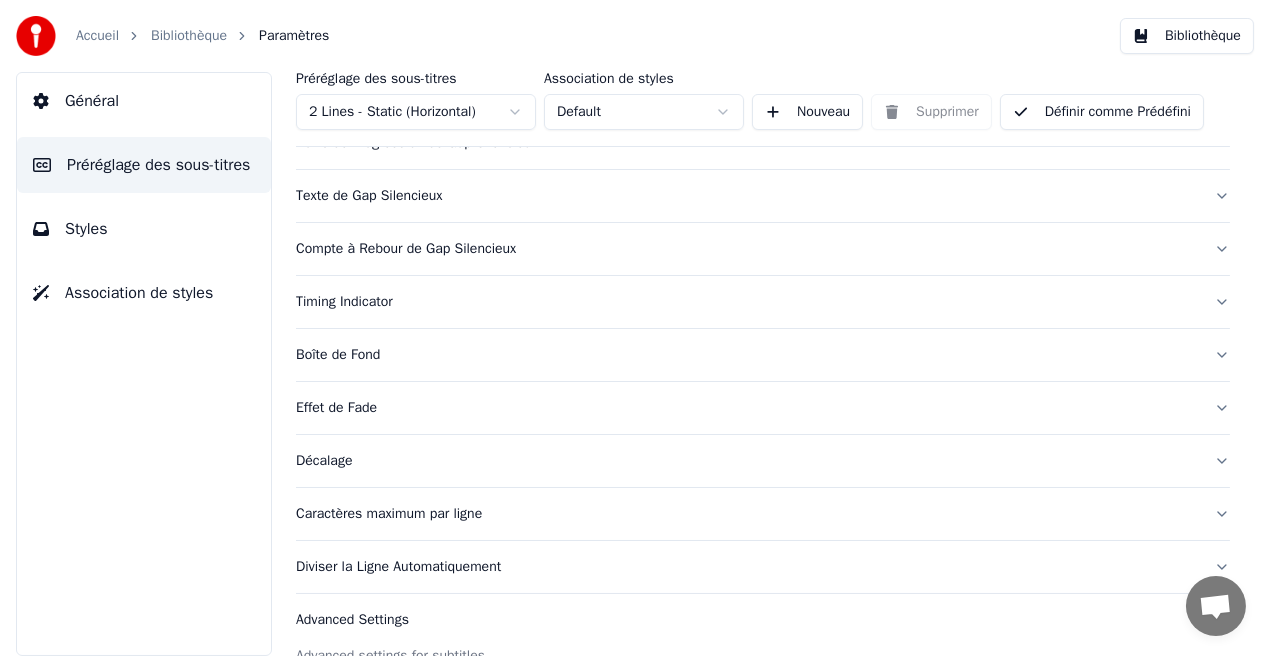 click on "Advanced Settings" at bounding box center [747, 620] 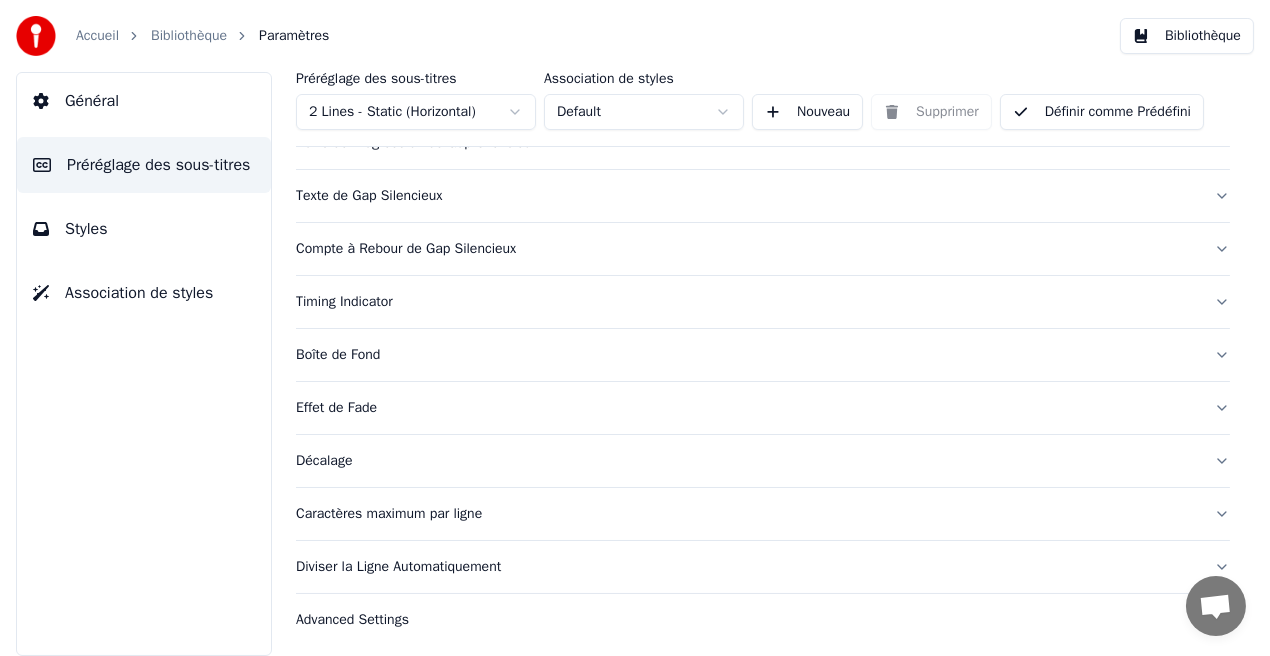 click on "Advanced Settings" at bounding box center [747, 620] 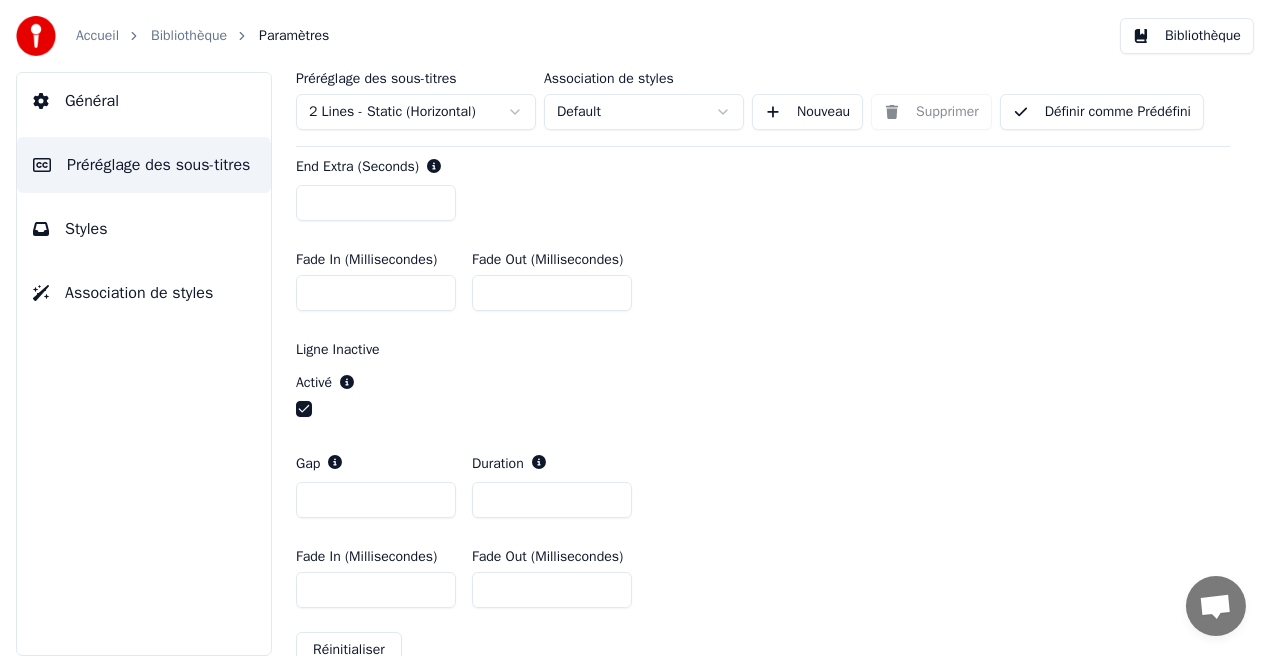 scroll, scrollTop: 813, scrollLeft: 0, axis: vertical 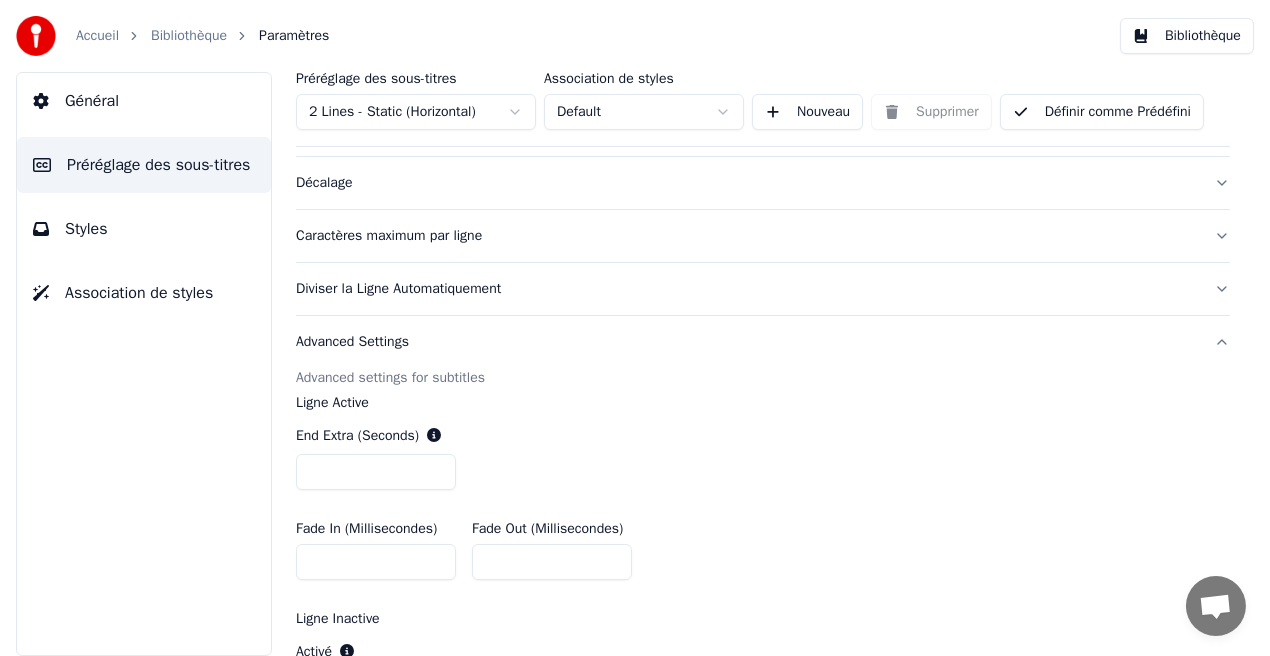 click on "Advanced Settings" at bounding box center [747, 342] 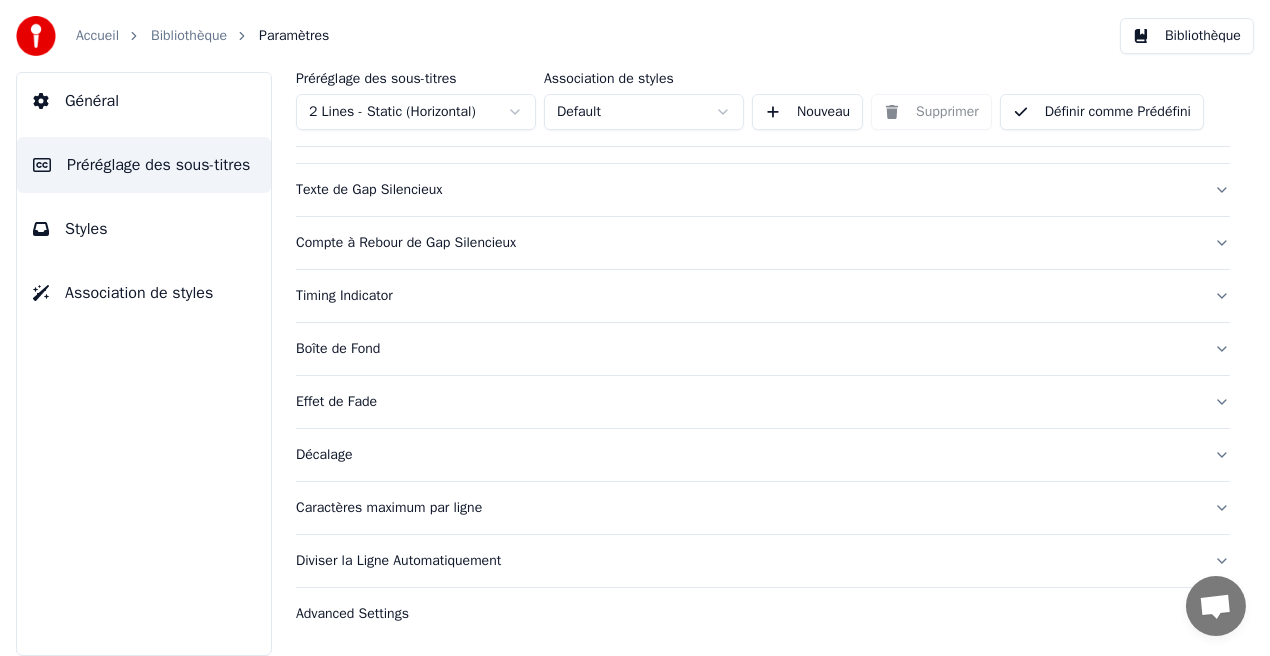 scroll, scrollTop: 229, scrollLeft: 0, axis: vertical 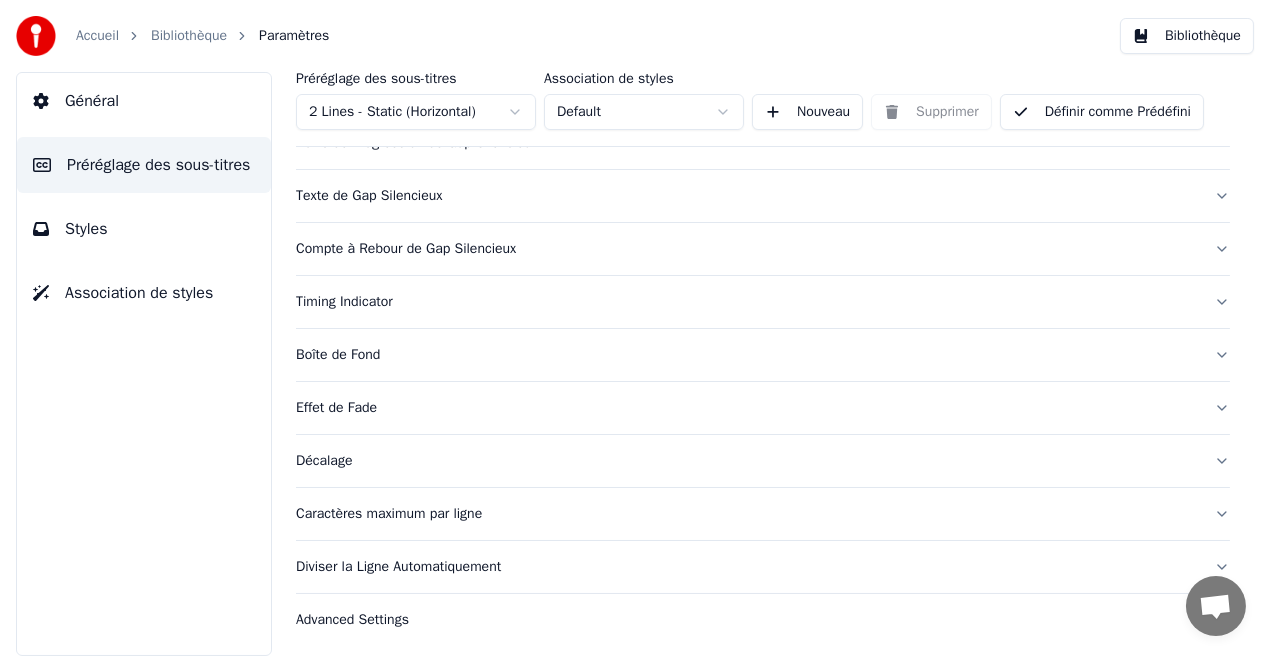 click on "Diviser la Ligne Automatiquement" at bounding box center (747, 567) 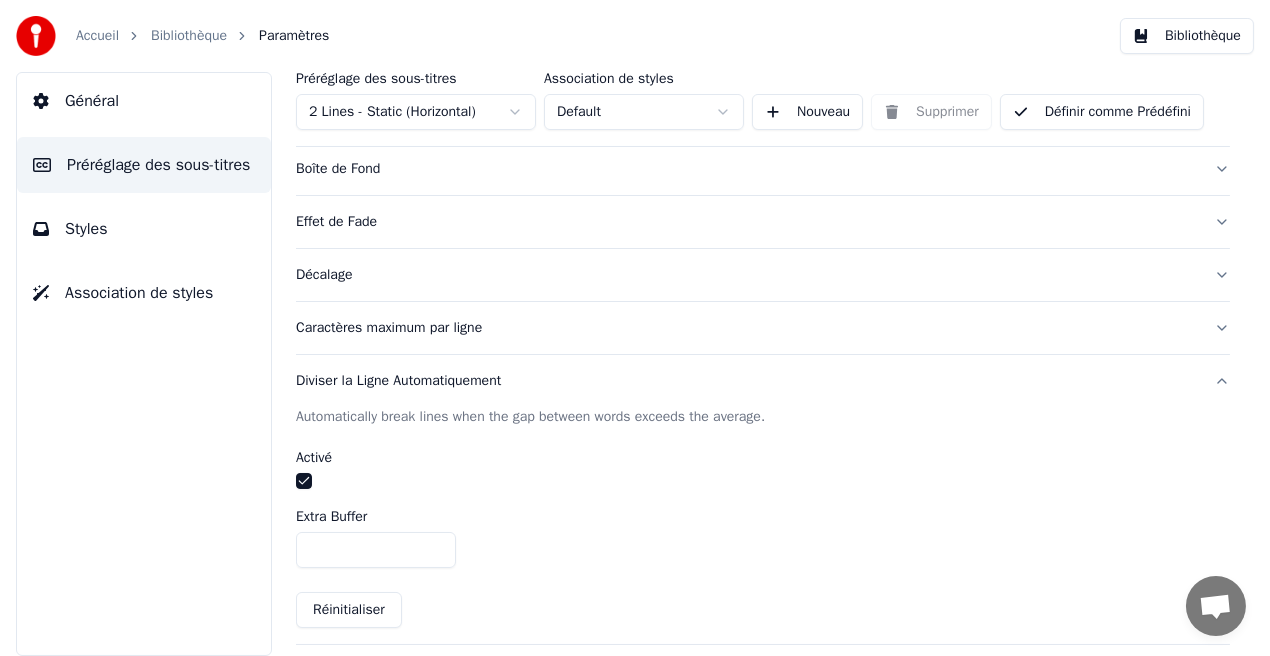 scroll, scrollTop: 404, scrollLeft: 0, axis: vertical 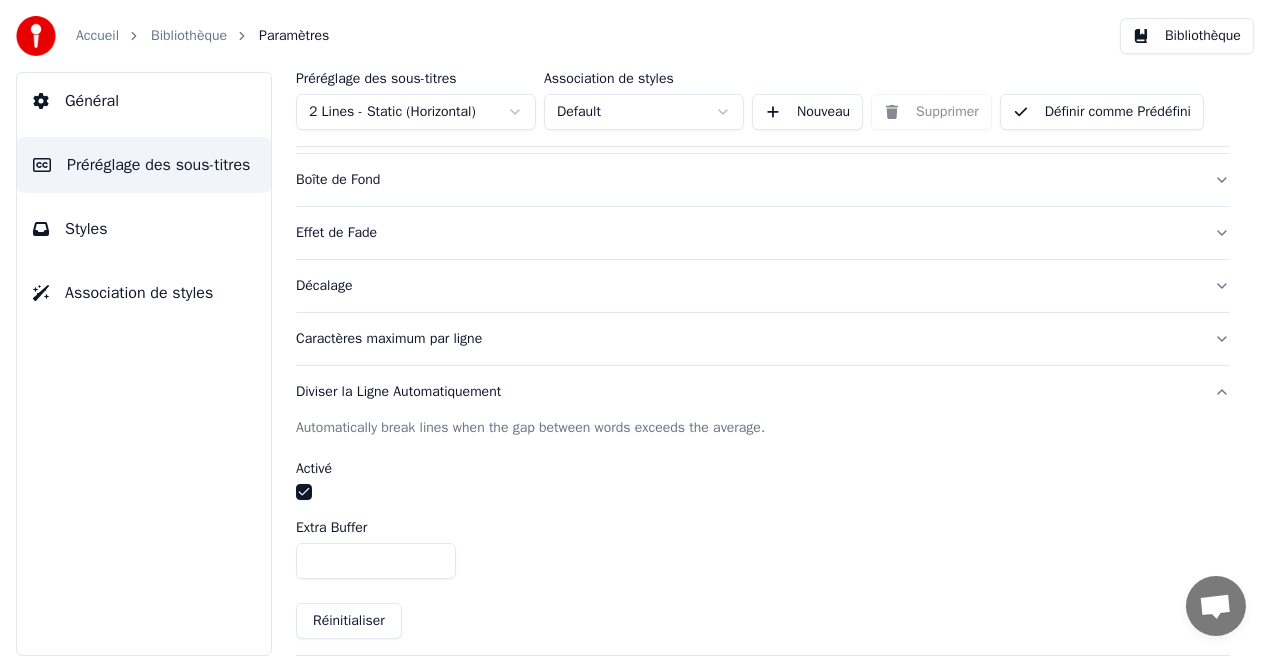 click on "Diviser la Ligne Automatiquement" at bounding box center (747, 392) 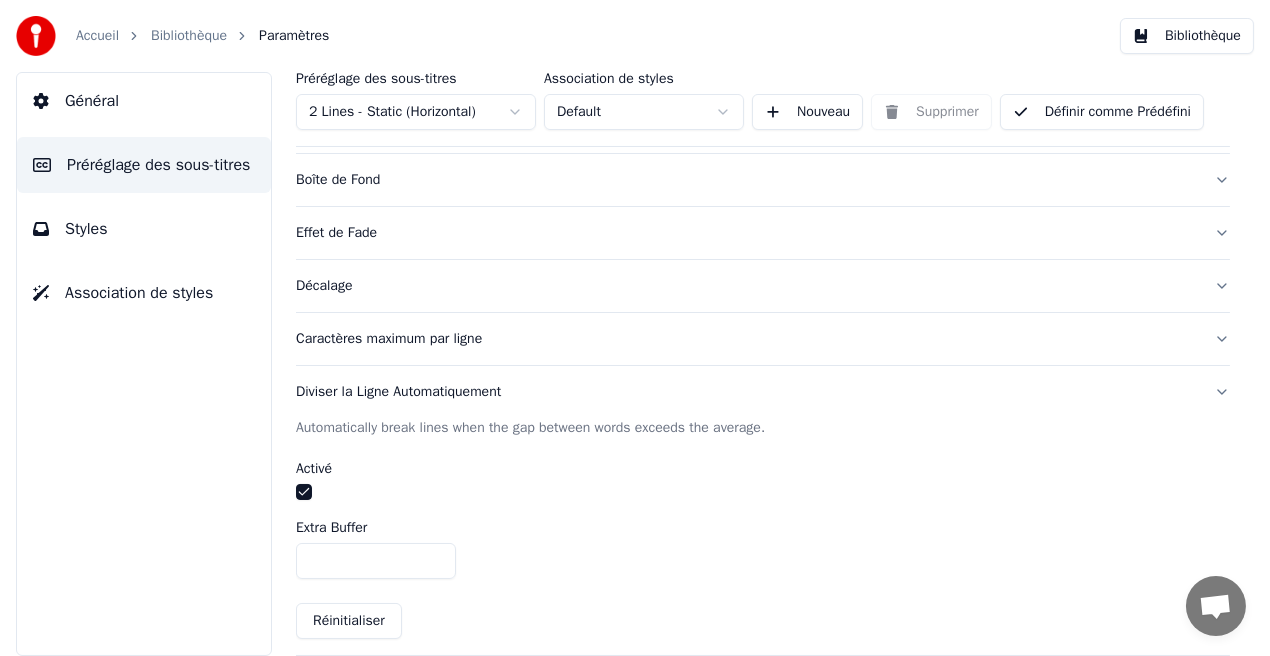 scroll, scrollTop: 229, scrollLeft: 0, axis: vertical 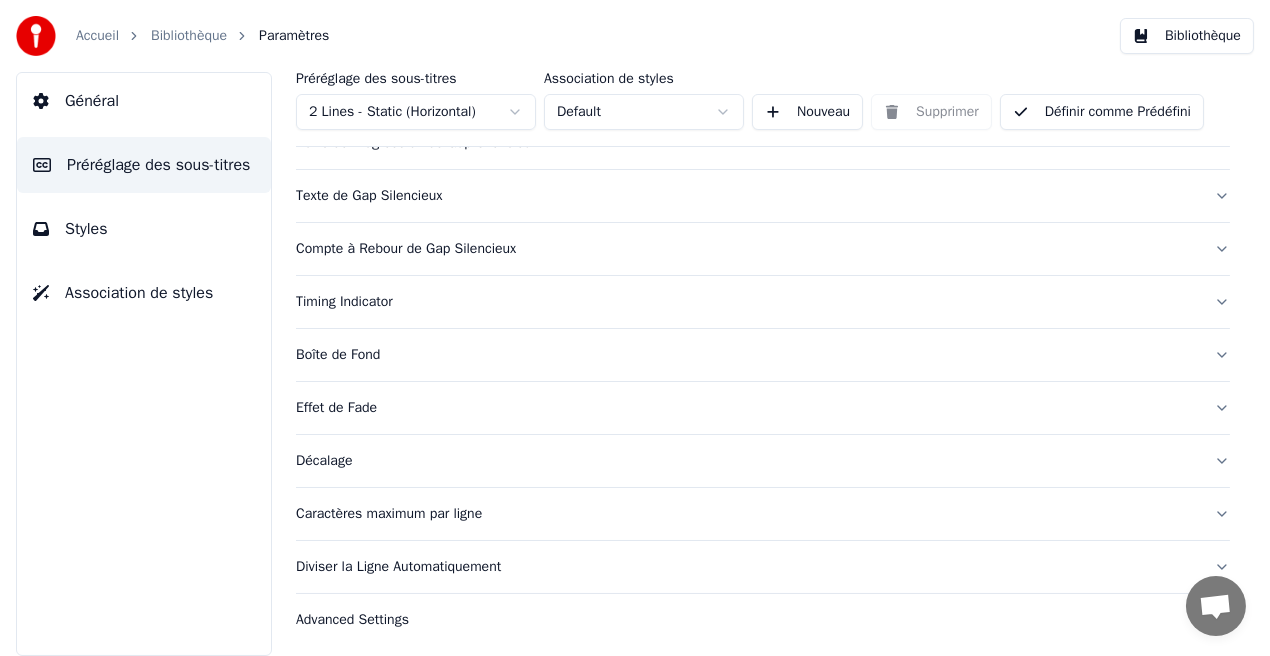 click on "Styles" at bounding box center [144, 229] 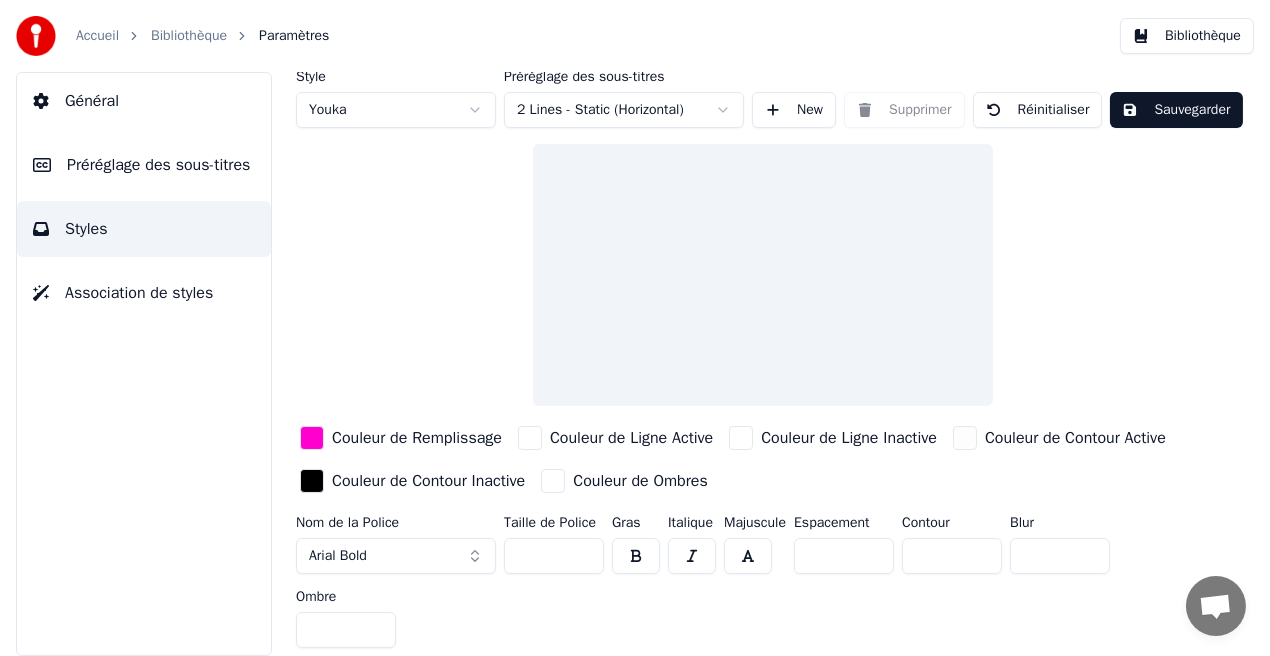 scroll, scrollTop: 0, scrollLeft: 0, axis: both 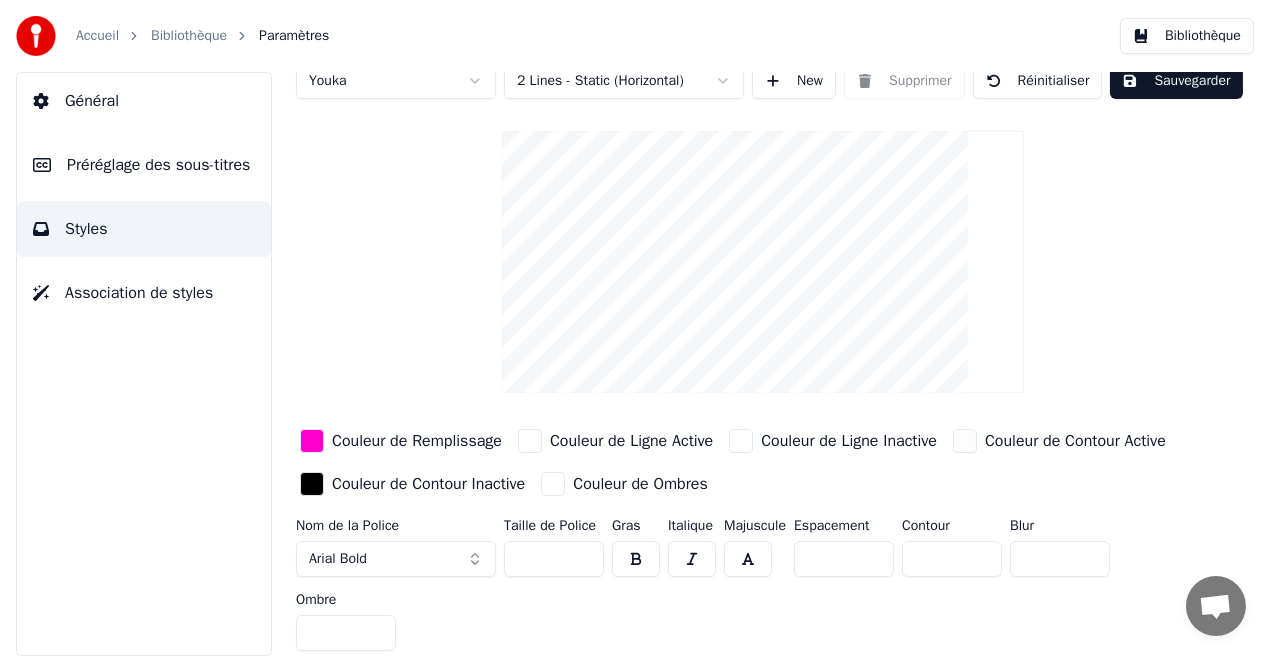 click on "***" at bounding box center (554, 559) 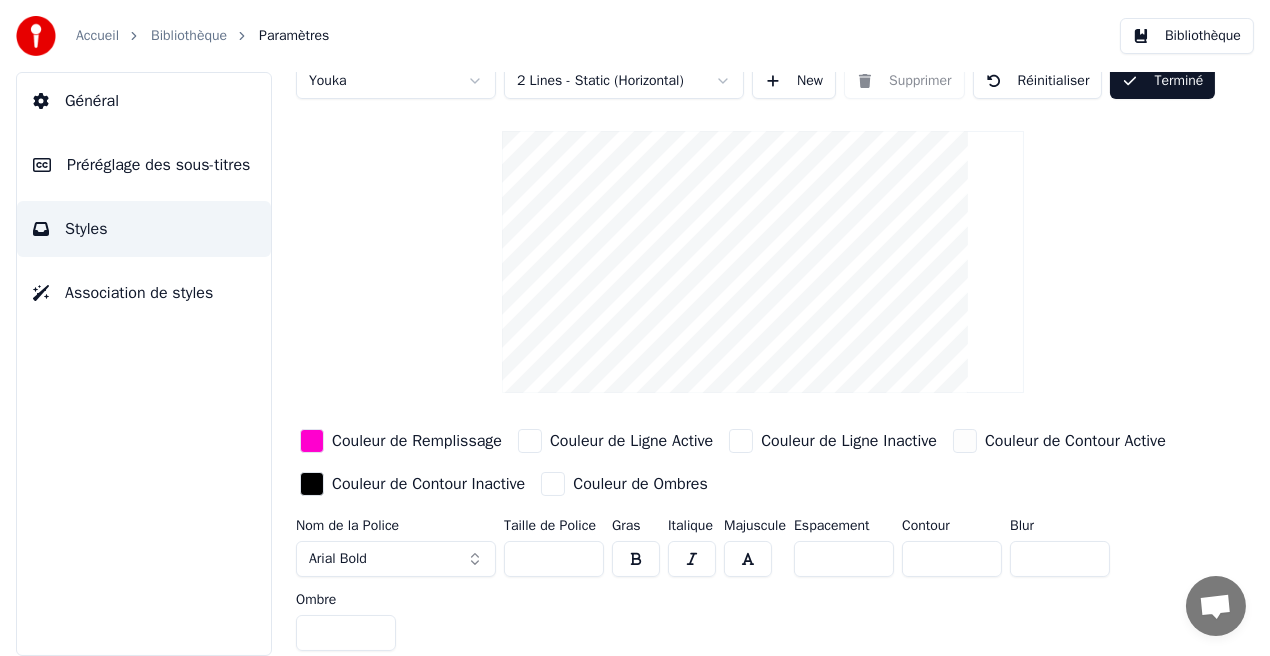 click on "Bibliothèque" at bounding box center [1187, 36] 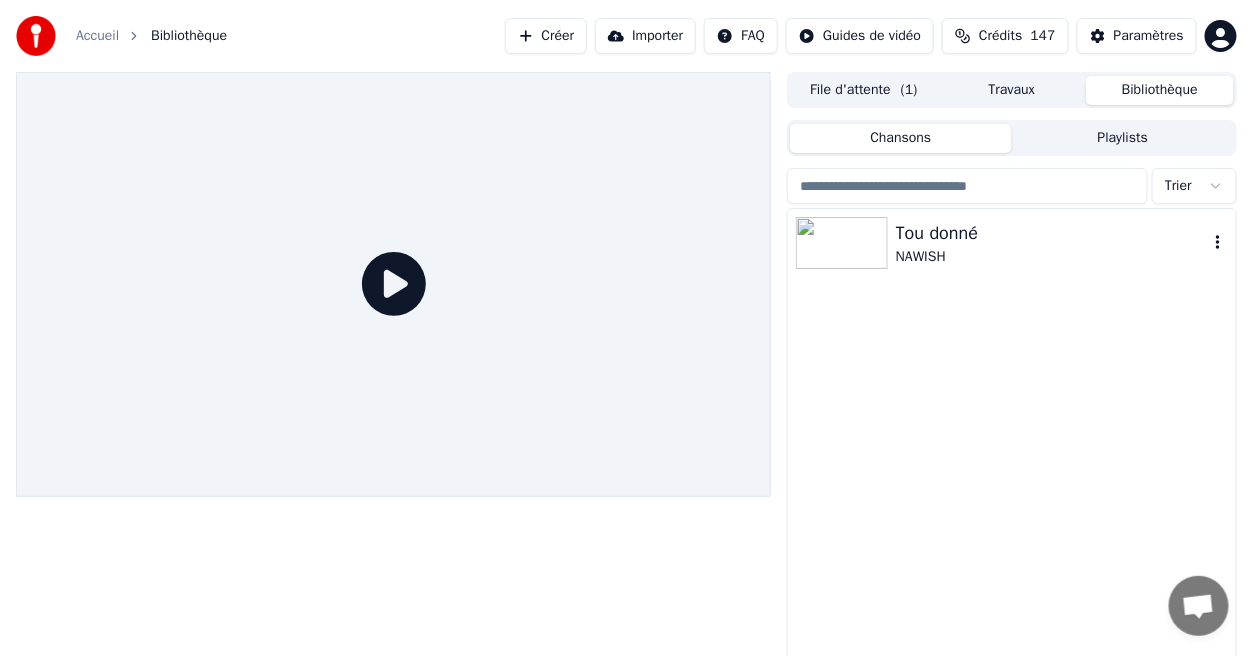 click on "Tou donné" at bounding box center [1052, 233] 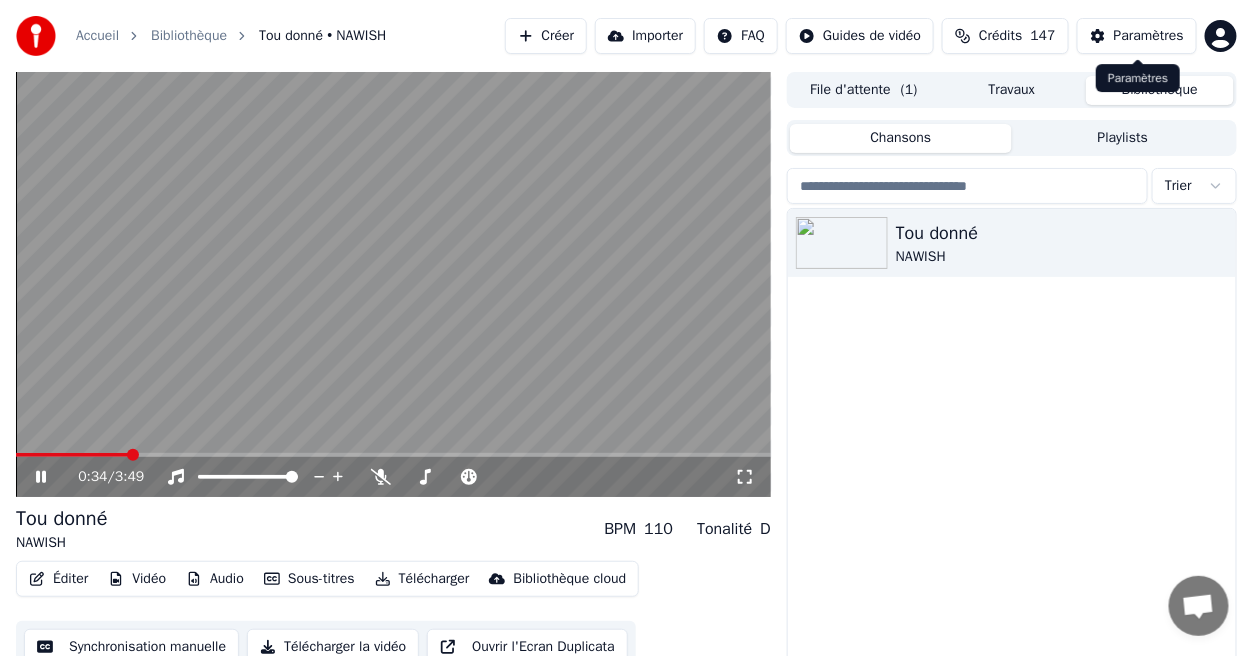 click on "Paramètres" at bounding box center (1149, 36) 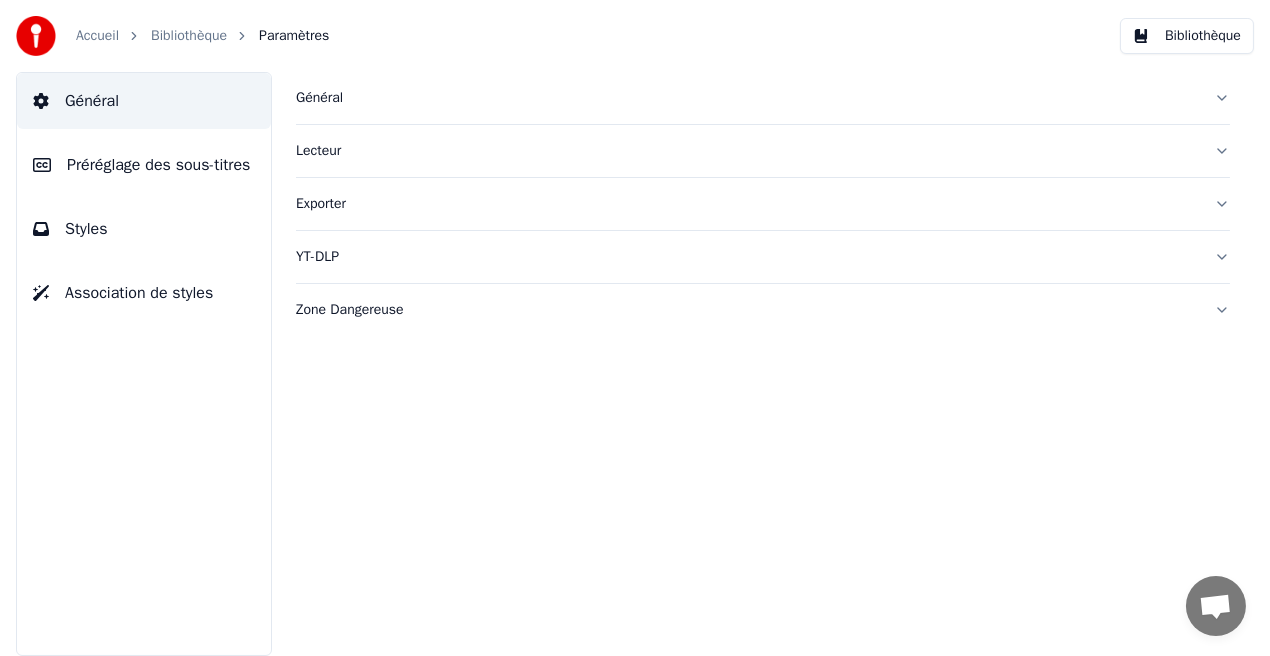click on "Styles" at bounding box center (144, 229) 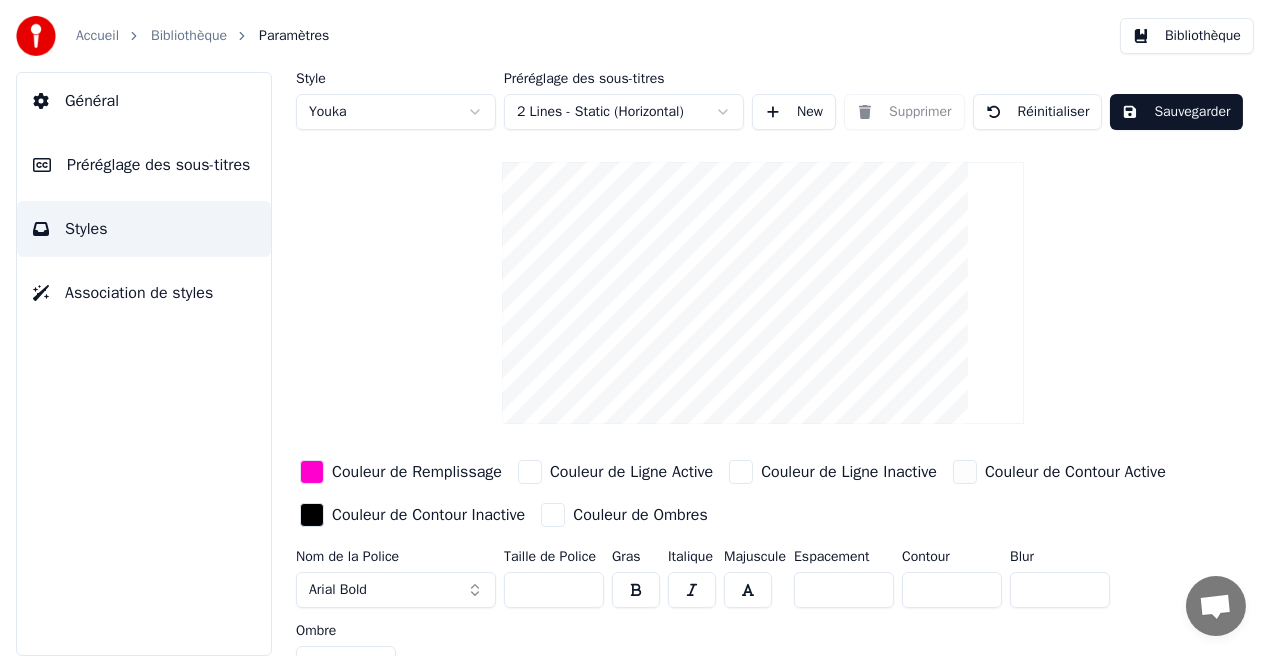 click on "**" at bounding box center (554, 590) 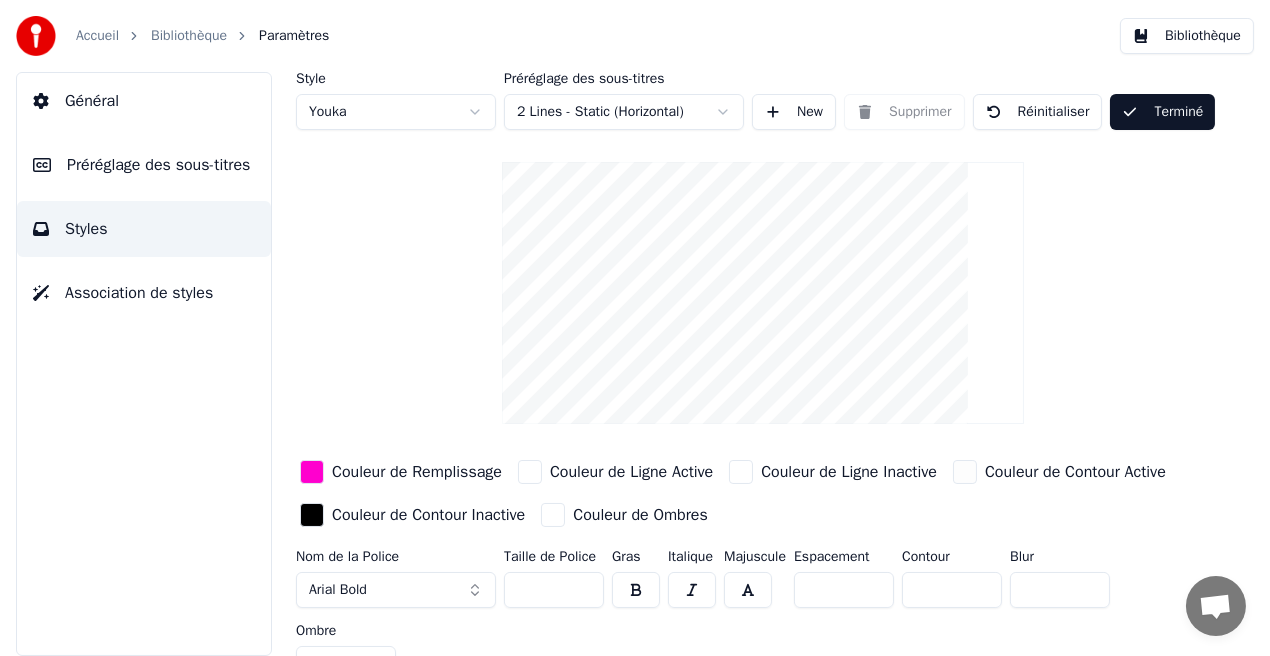 click on "Bibliothèque" at bounding box center (1187, 36) 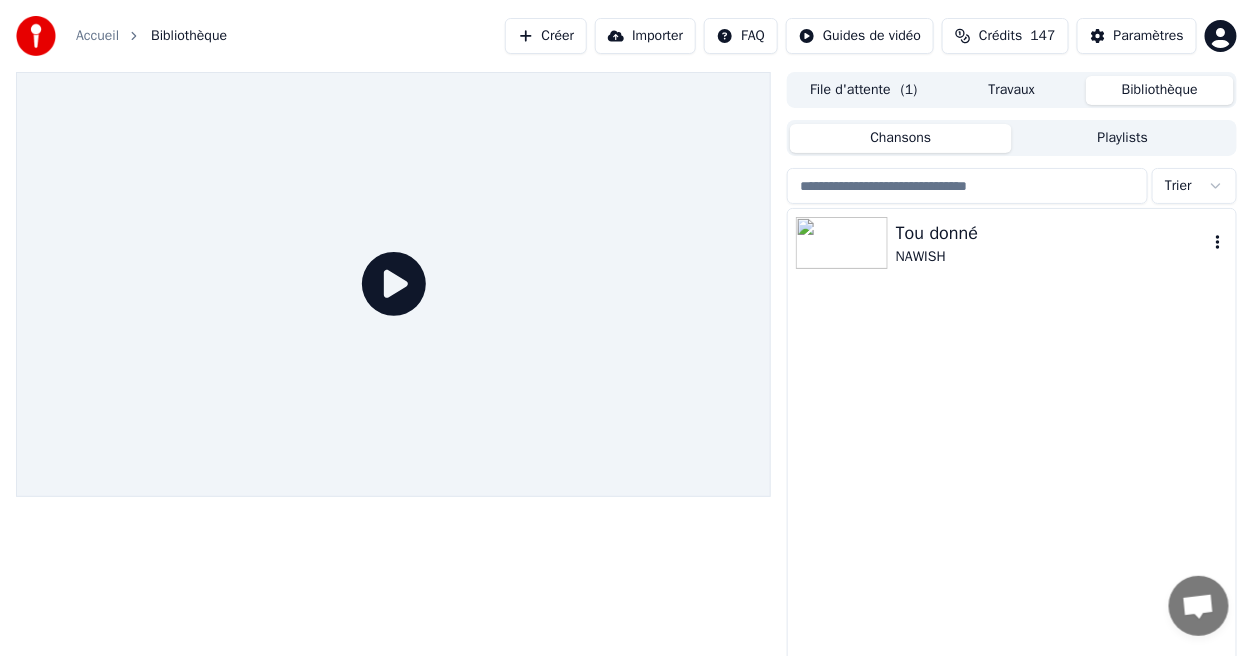 click on "Tou donné NAWISH" at bounding box center [1012, 243] 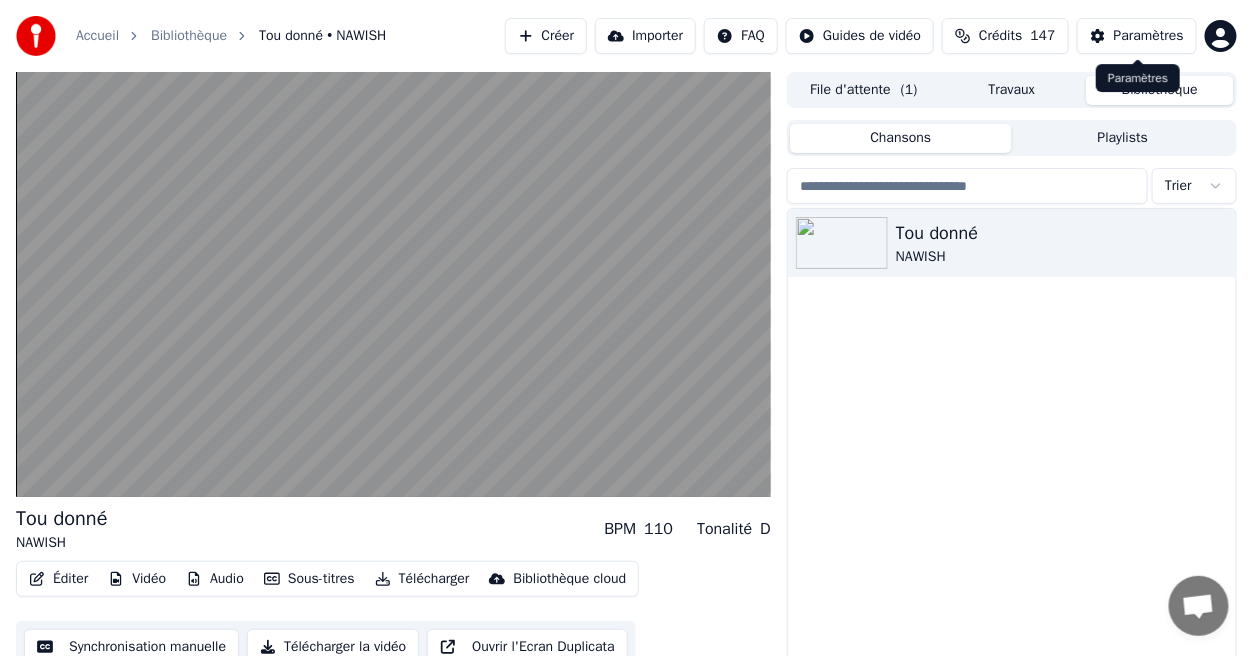 click on "Paramètres" at bounding box center [1149, 36] 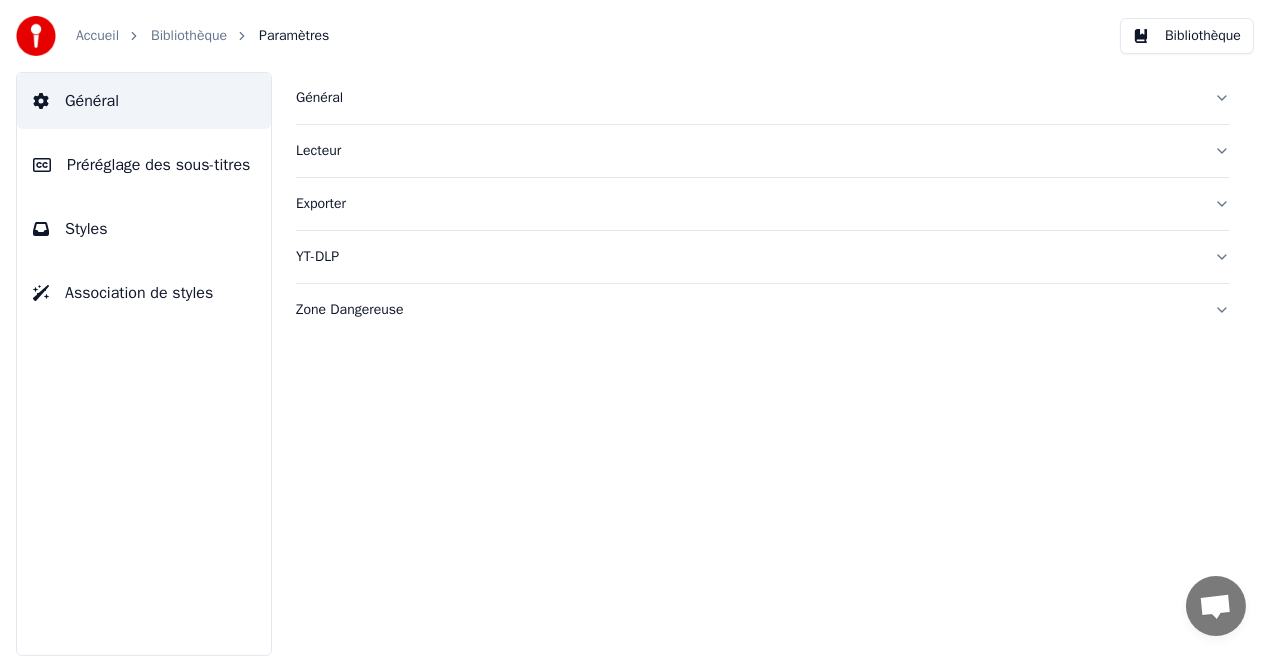 click on "Styles" at bounding box center (144, 229) 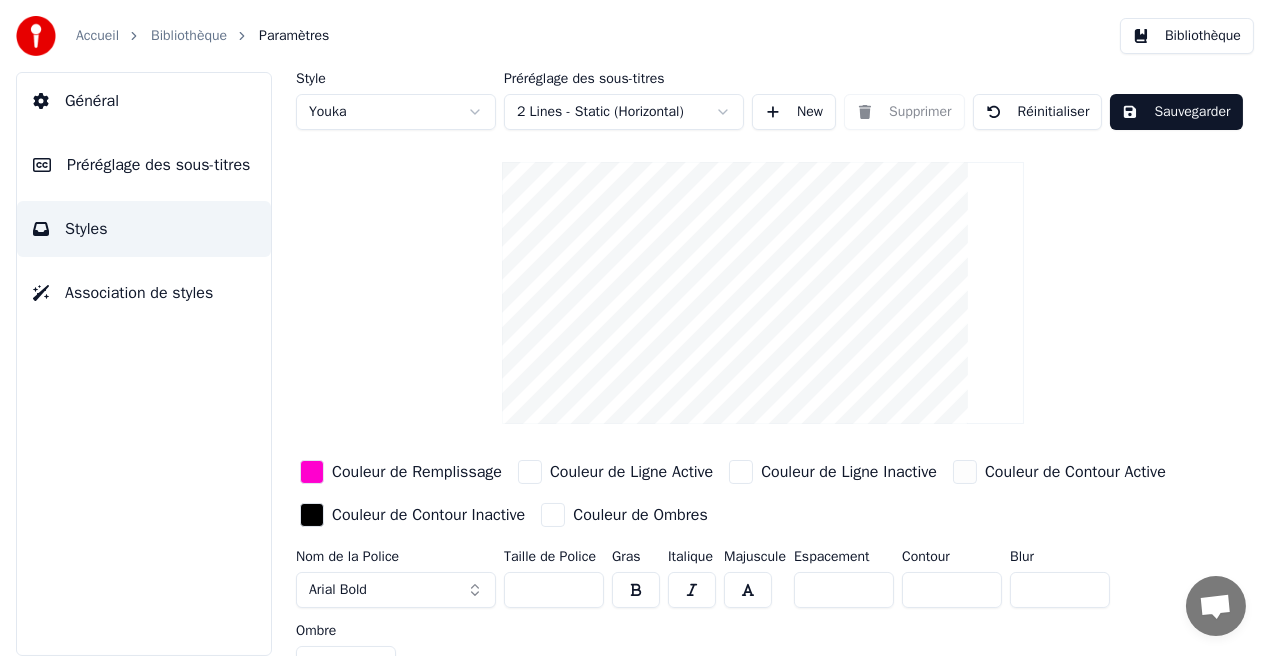 type on "**" 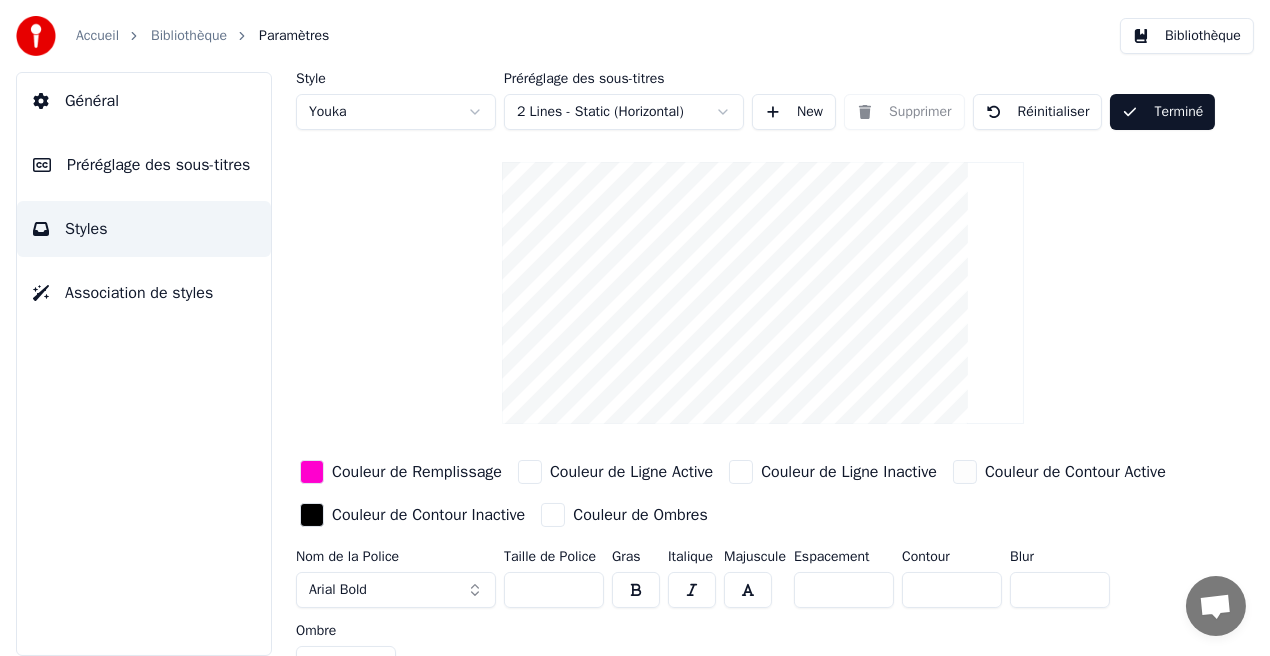click on "Bibliothèque" at bounding box center (1187, 36) 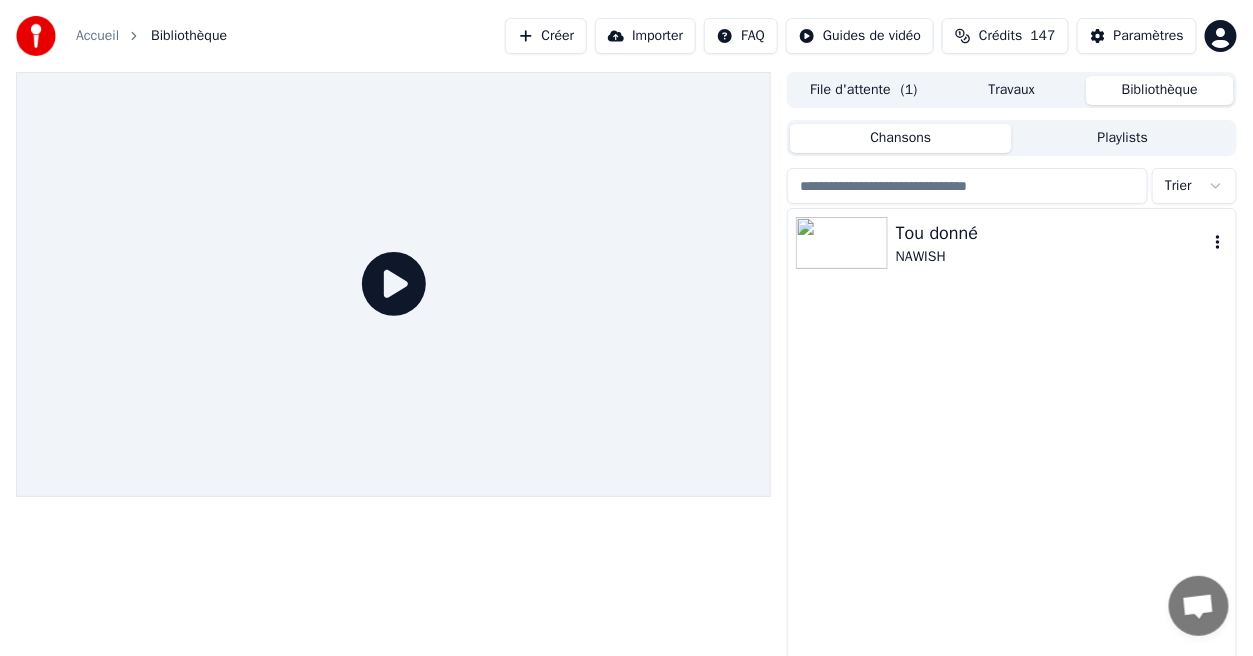 click on "NAWISH" at bounding box center (1052, 257) 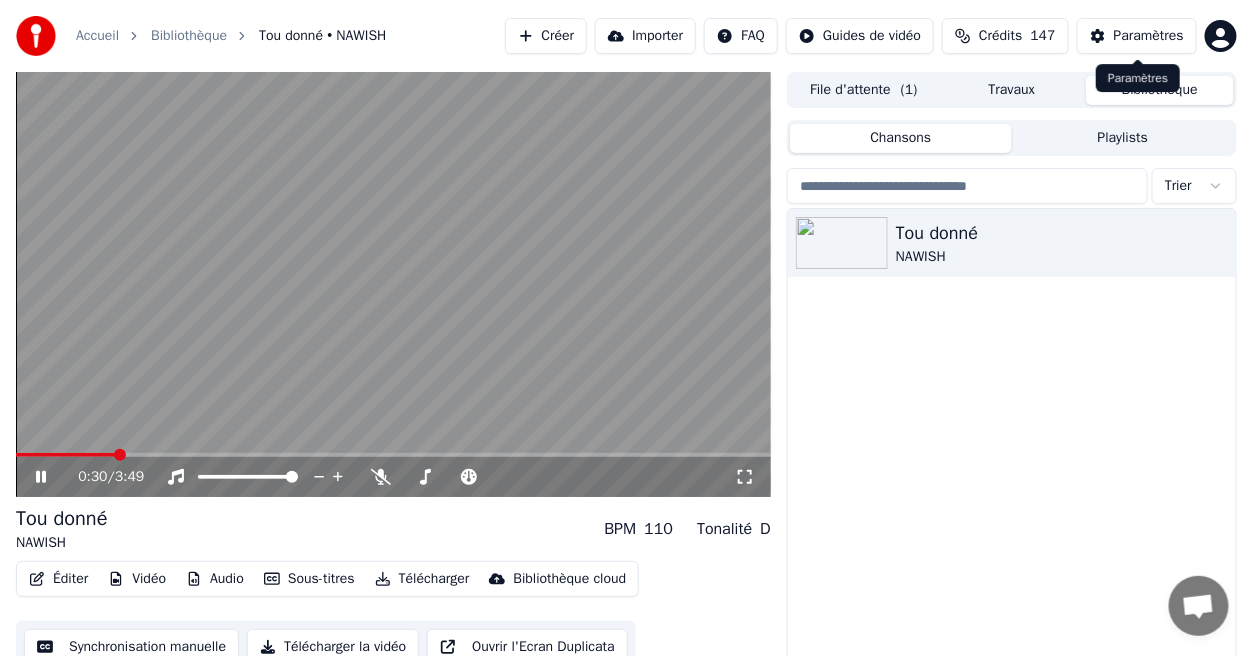 click on "Paramètres" at bounding box center [1149, 36] 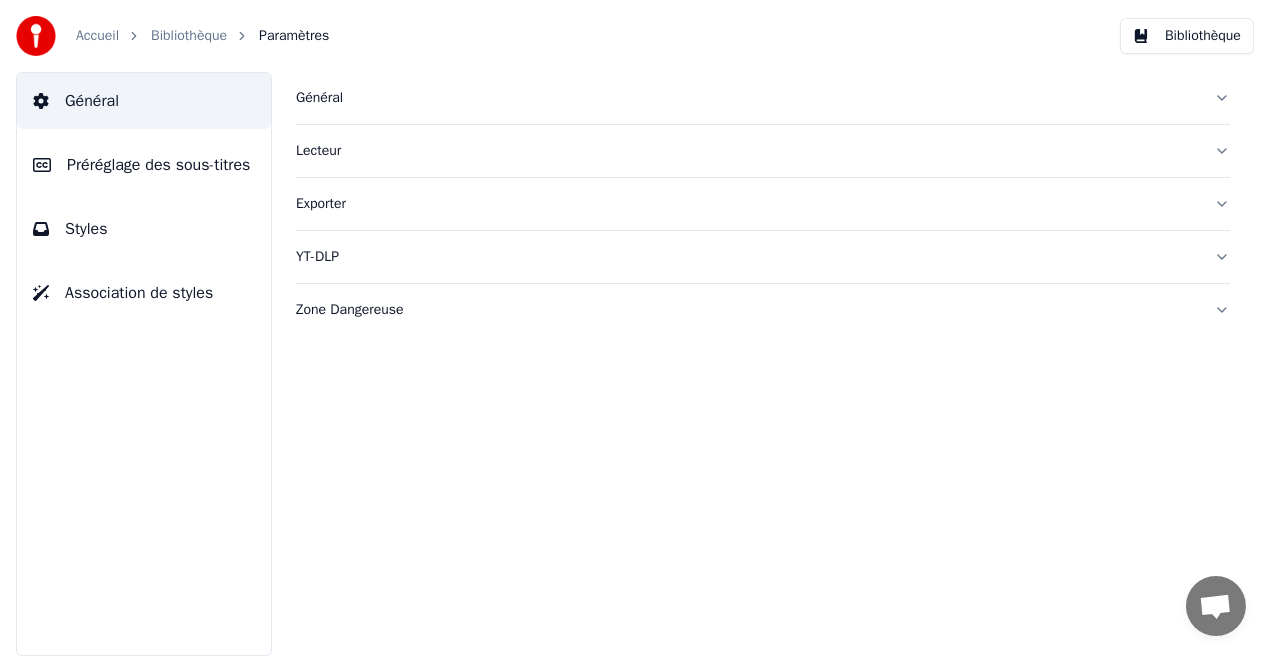 click on "Styles" at bounding box center (144, 229) 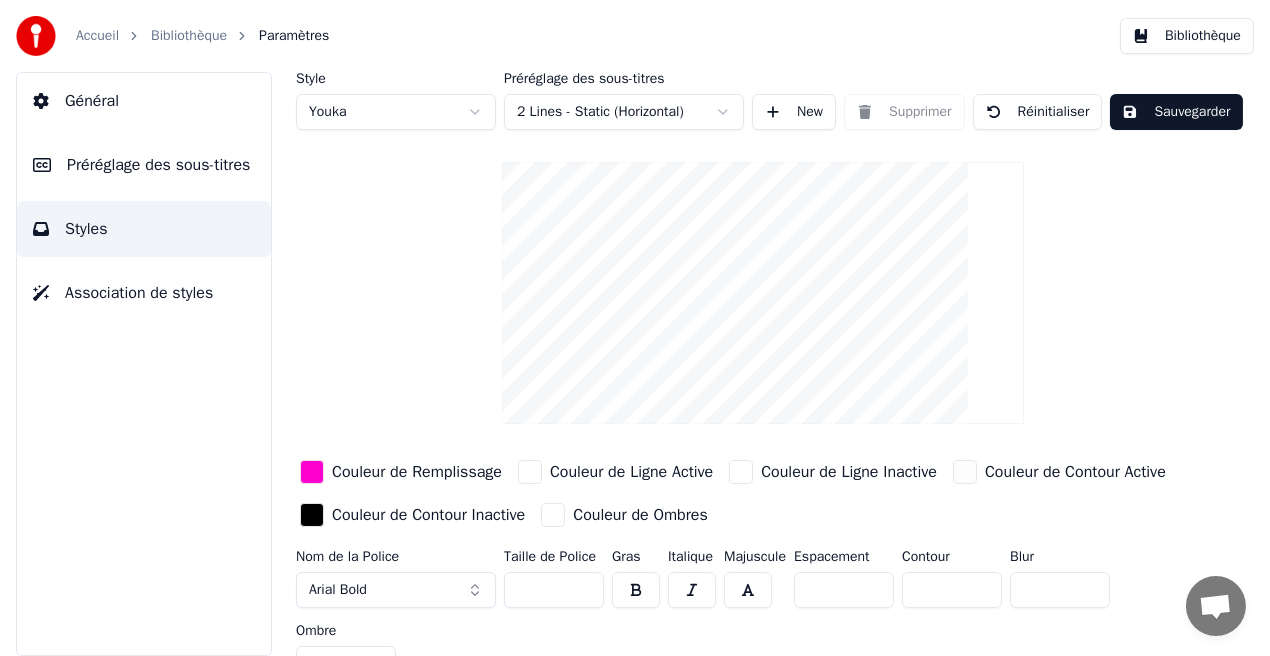 type on "**" 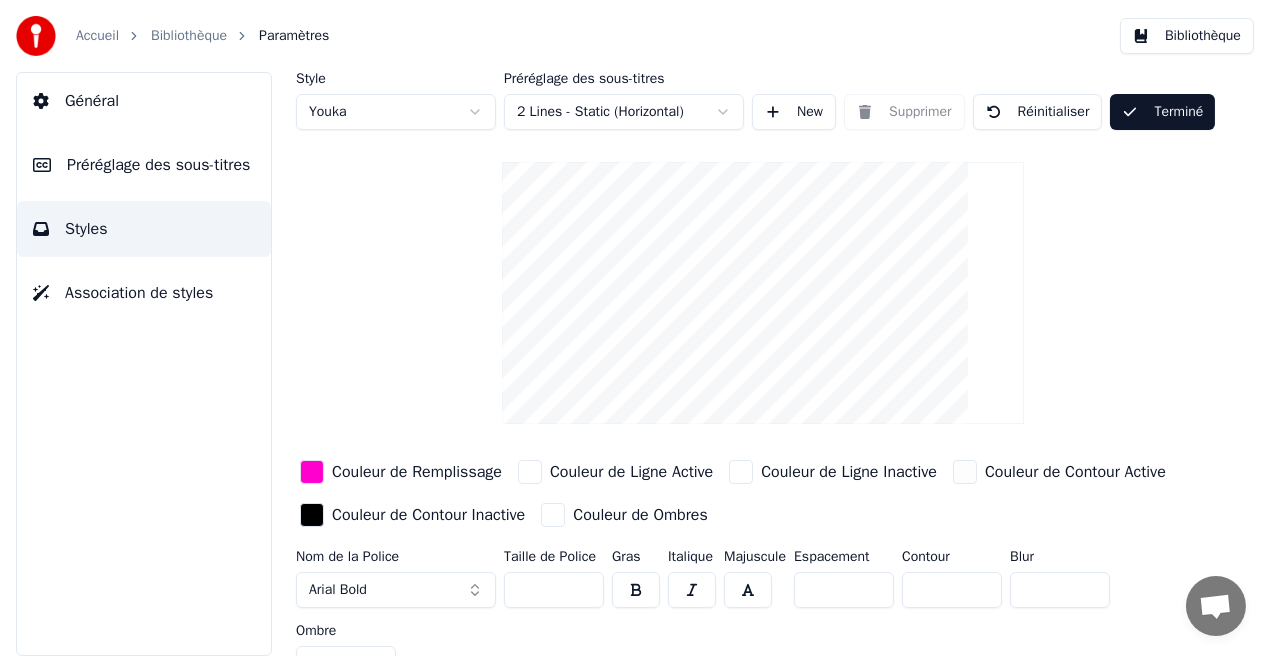 click on "Bibliothèque" at bounding box center (1187, 36) 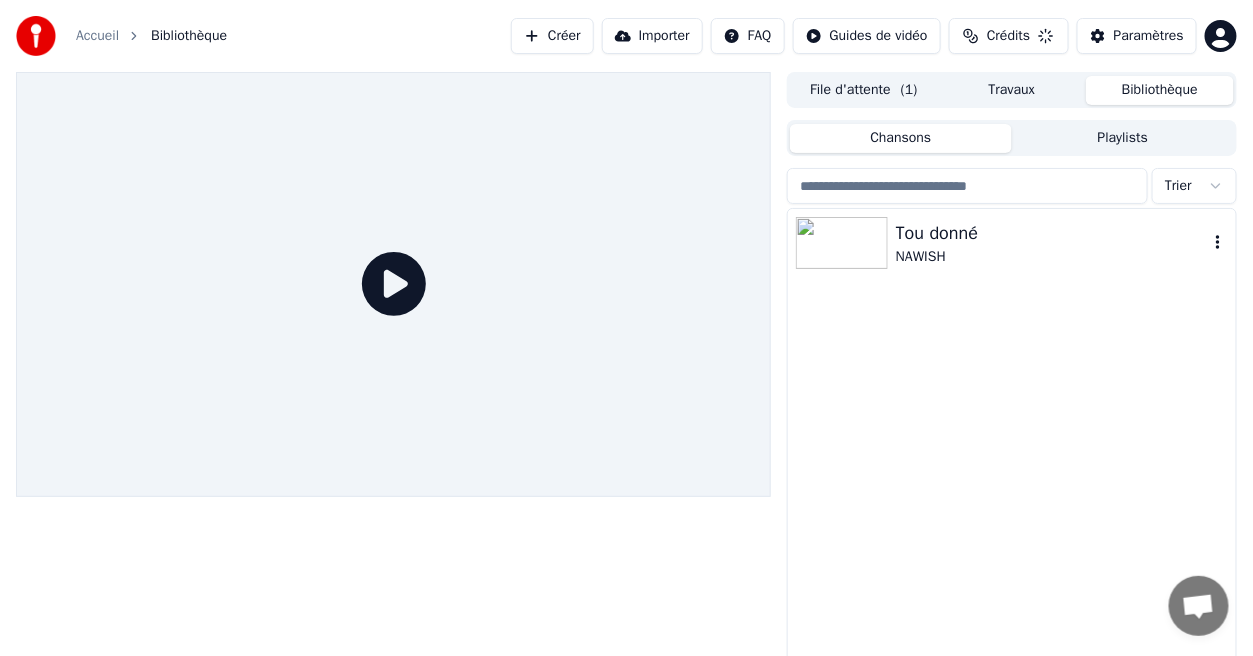 click on "NAWISH" at bounding box center [1052, 257] 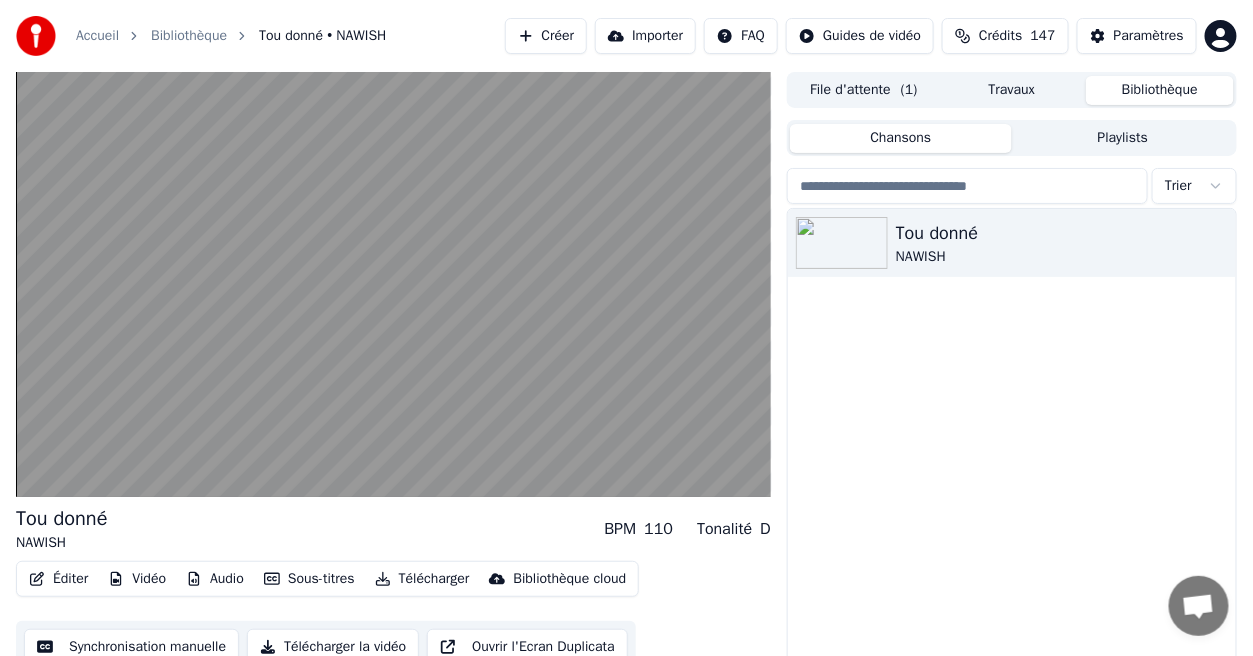 click on "Tou donné NAWISH" at bounding box center (1012, 454) 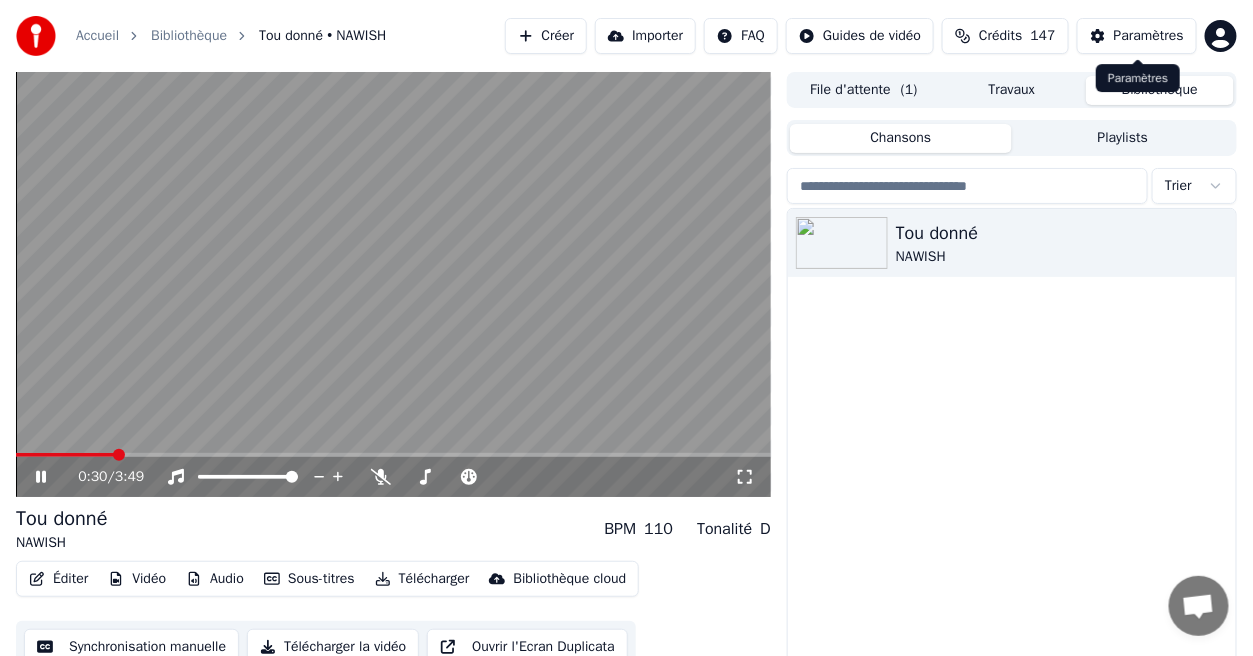 click on "Paramètres" at bounding box center [1137, 36] 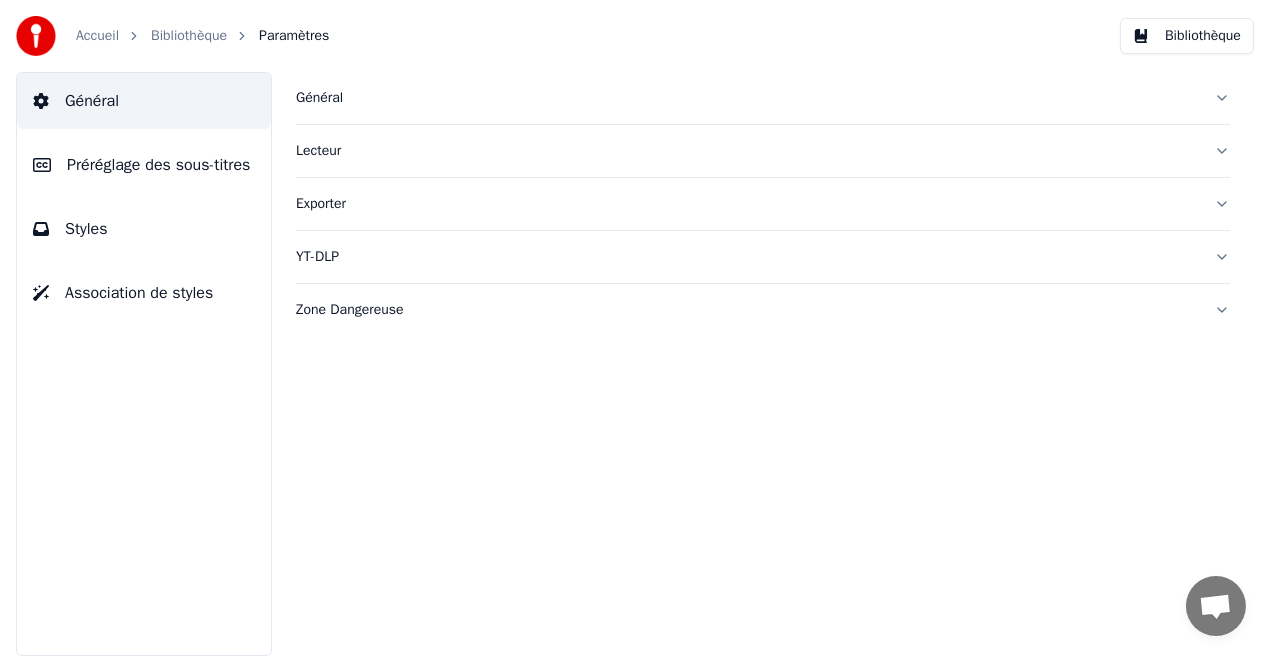 click on "Styles" at bounding box center [144, 229] 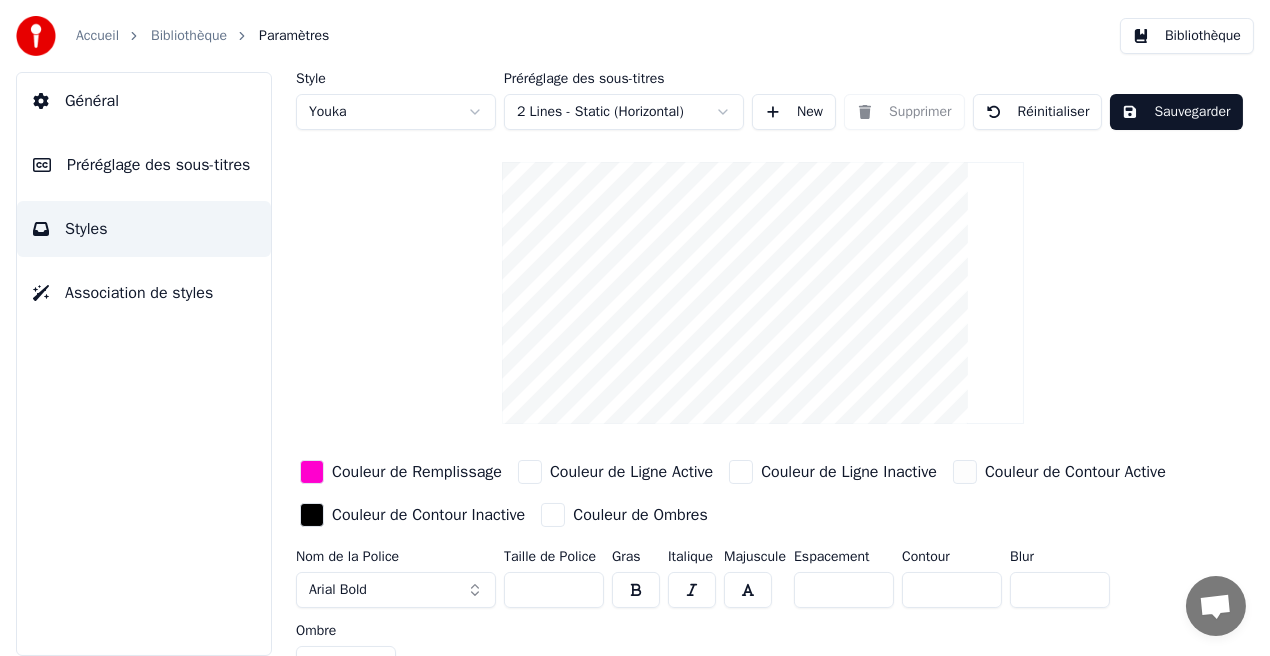 type on "**" 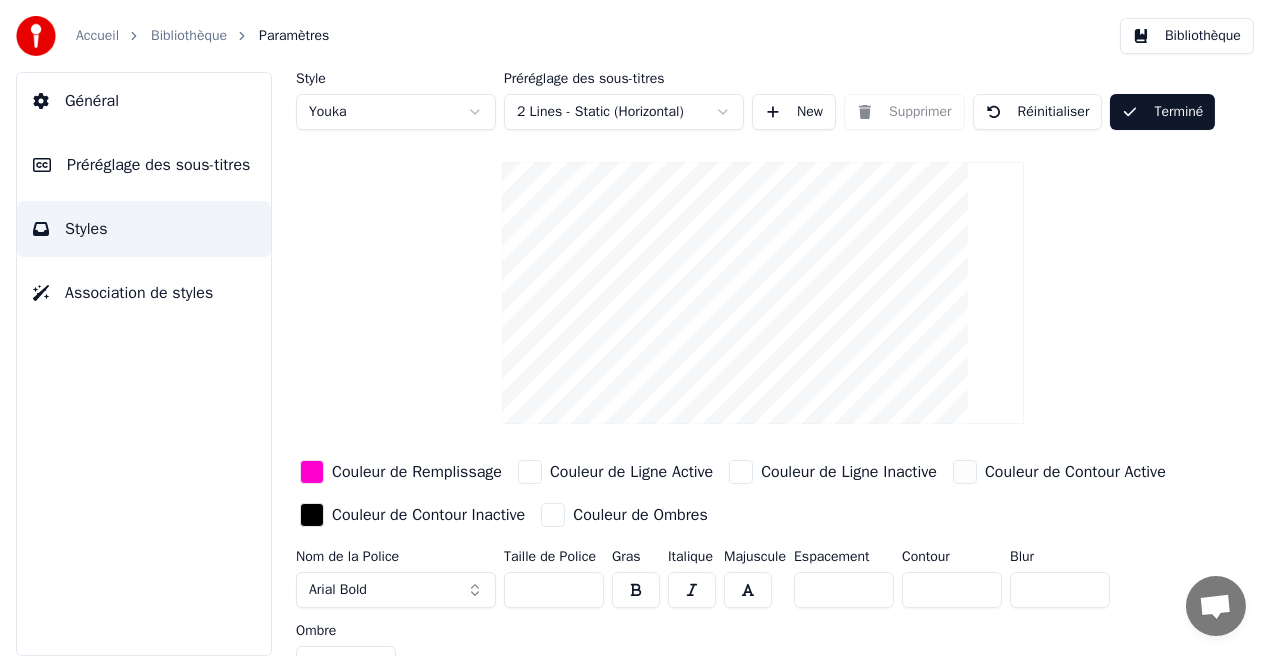 click on "Bibliothèque" at bounding box center [1187, 36] 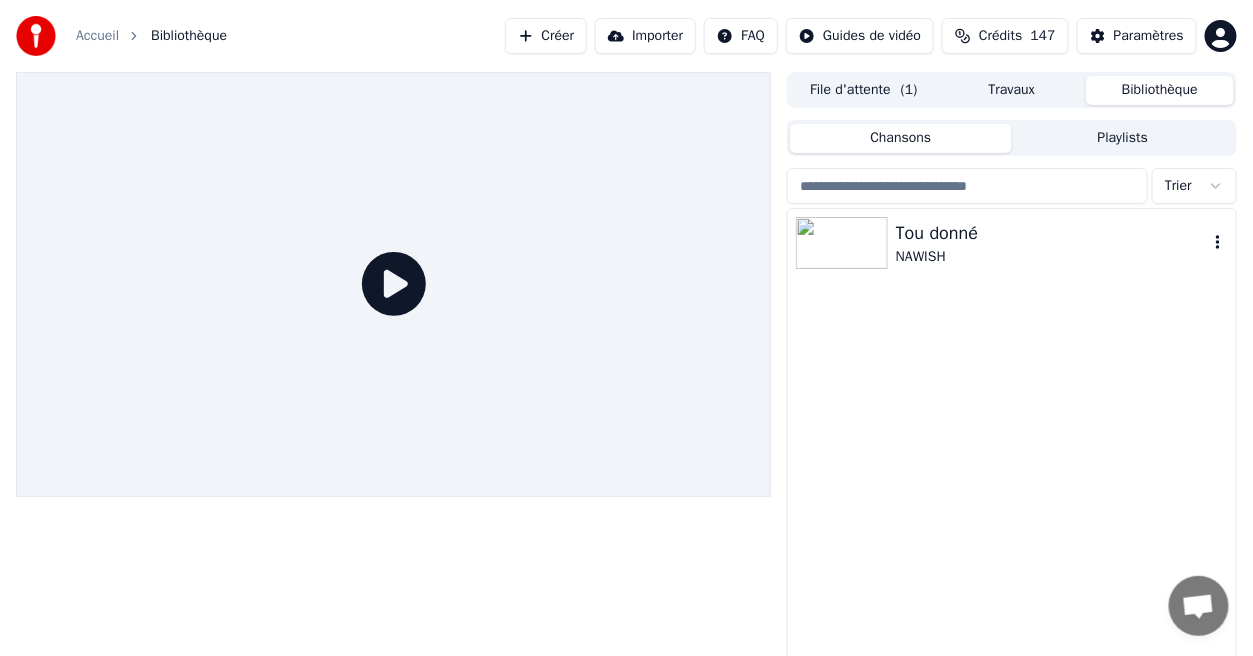 click on "Tou donné" at bounding box center [1052, 233] 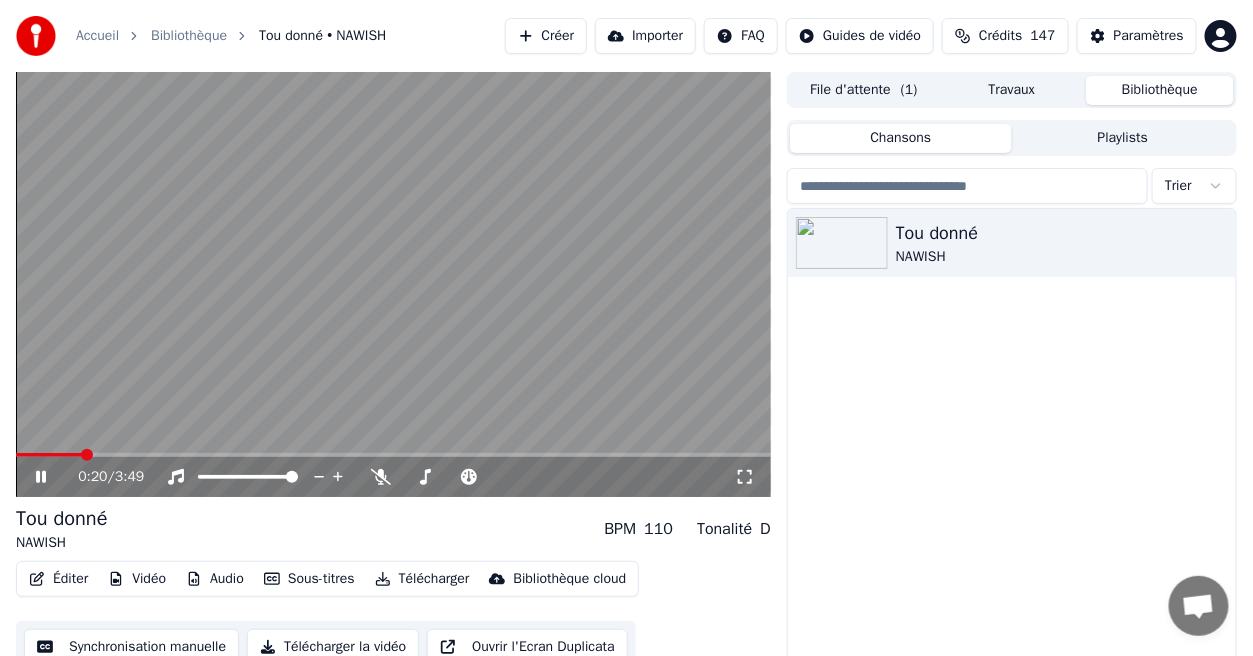 click at bounding box center [87, 455] 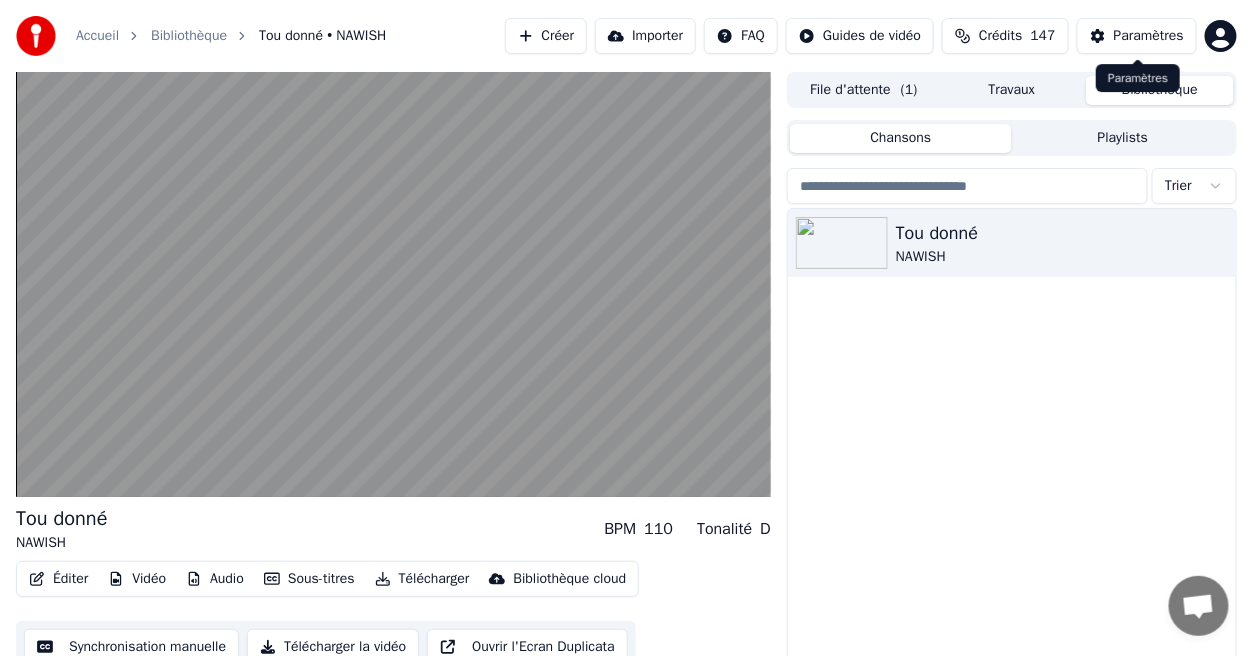 click on "Paramètres" at bounding box center (1149, 36) 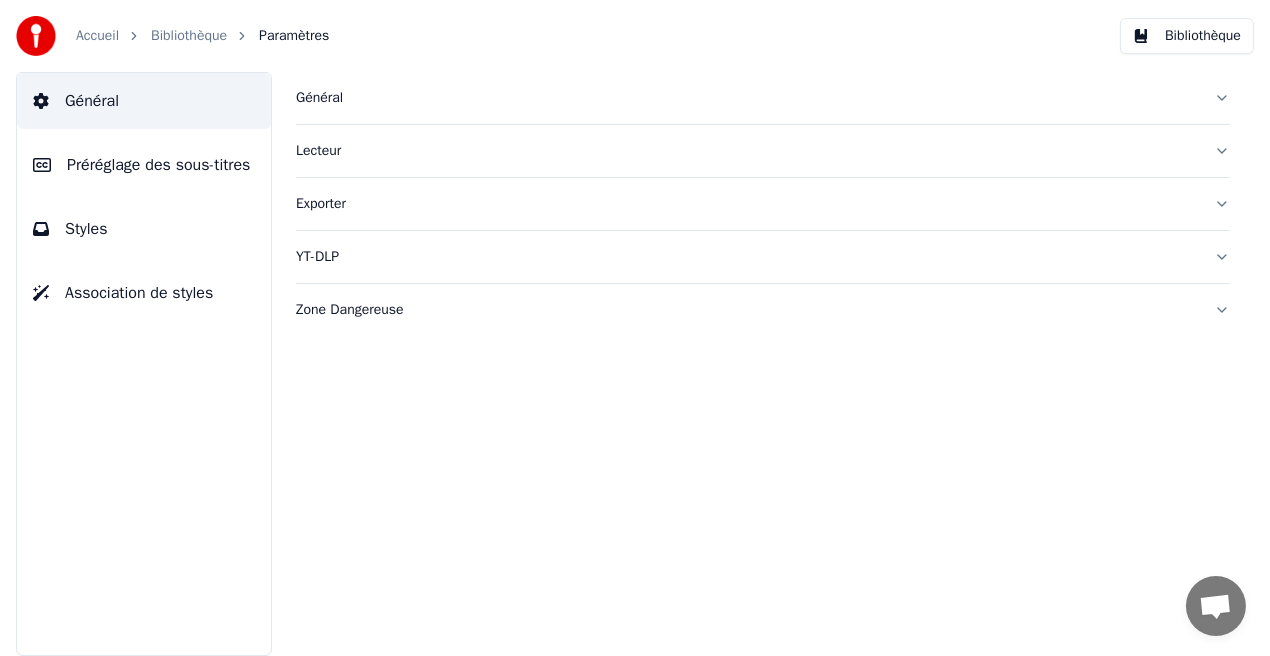 click on "Styles" at bounding box center (144, 229) 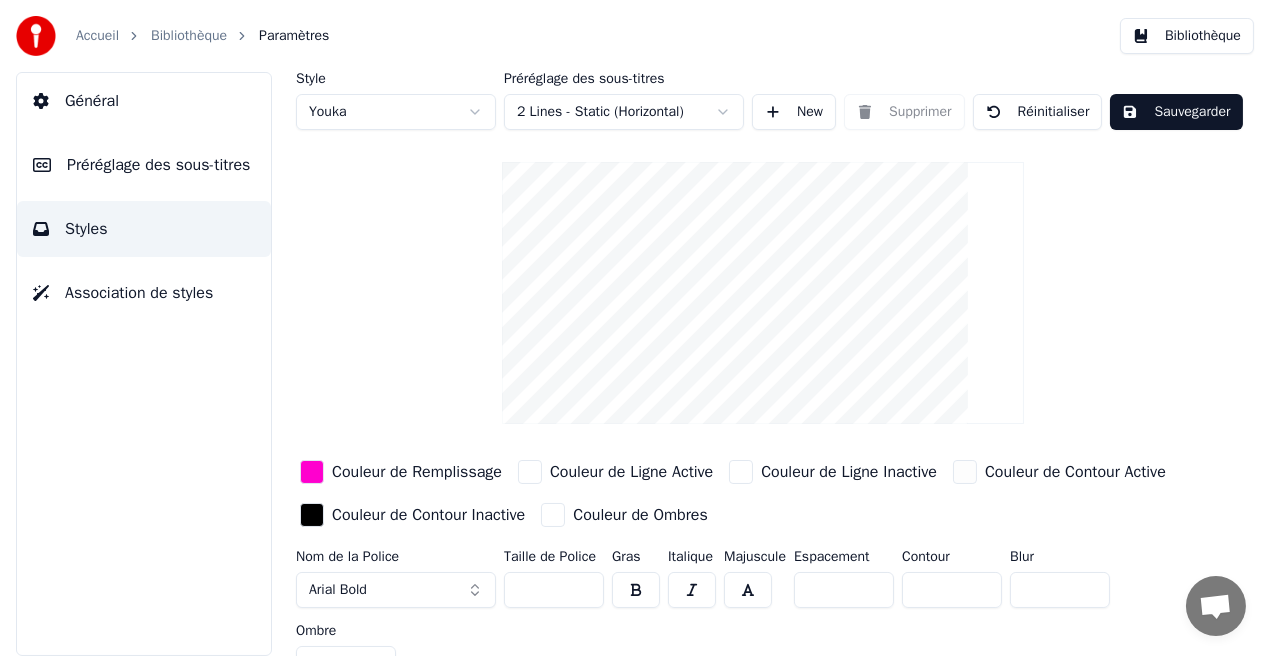 click on "**" at bounding box center [554, 590] 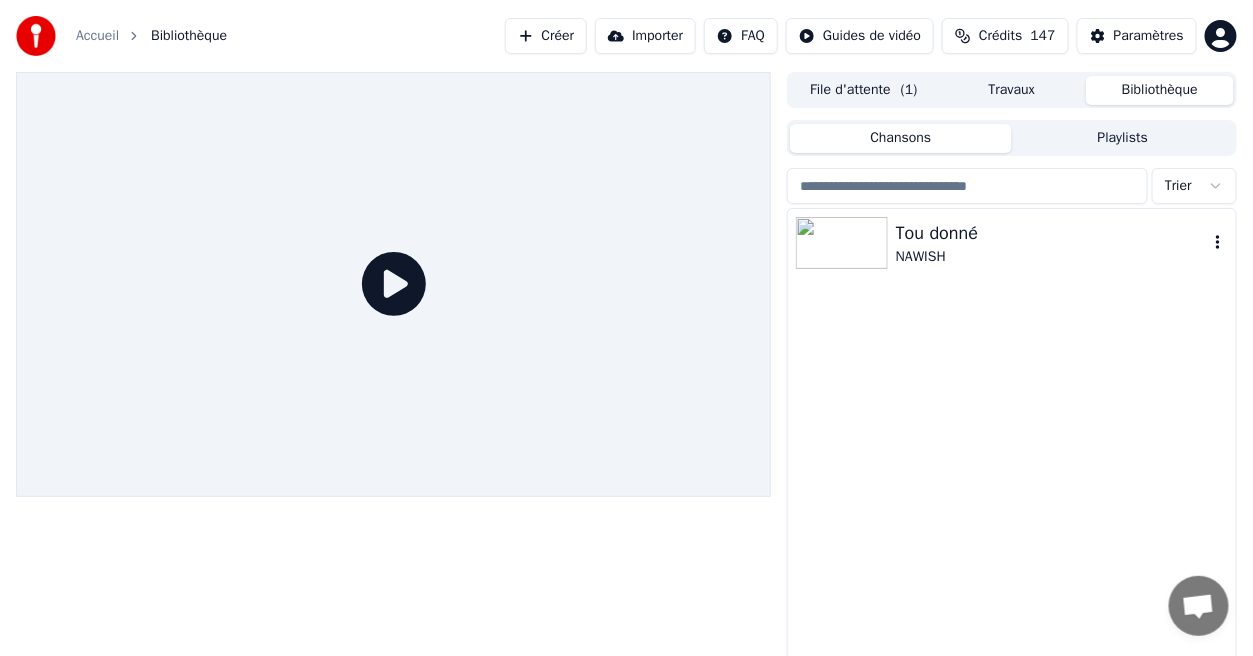 click on "Tou donné" at bounding box center [1052, 233] 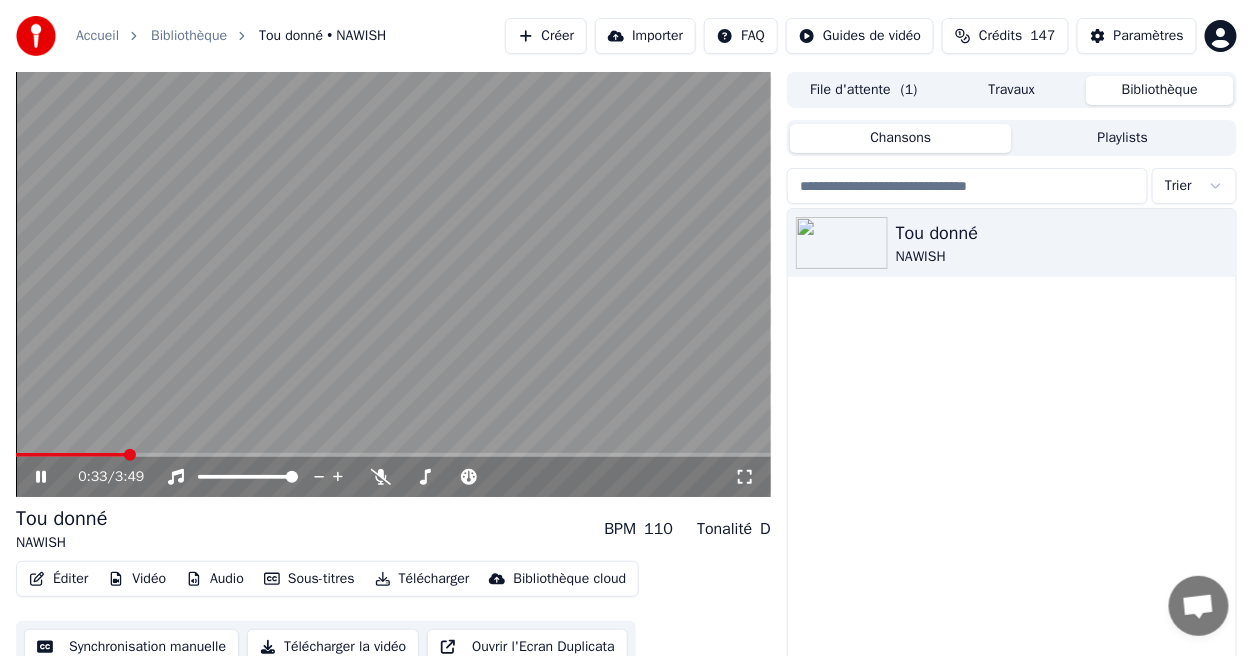 click 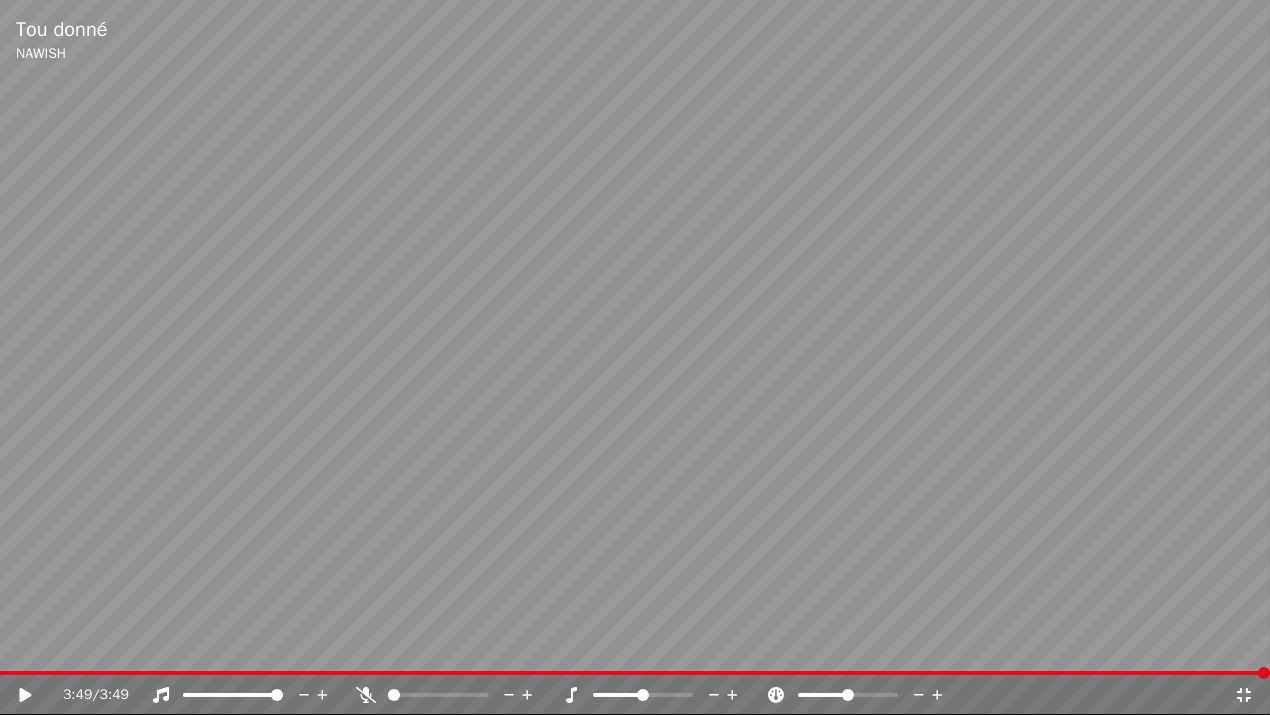 click 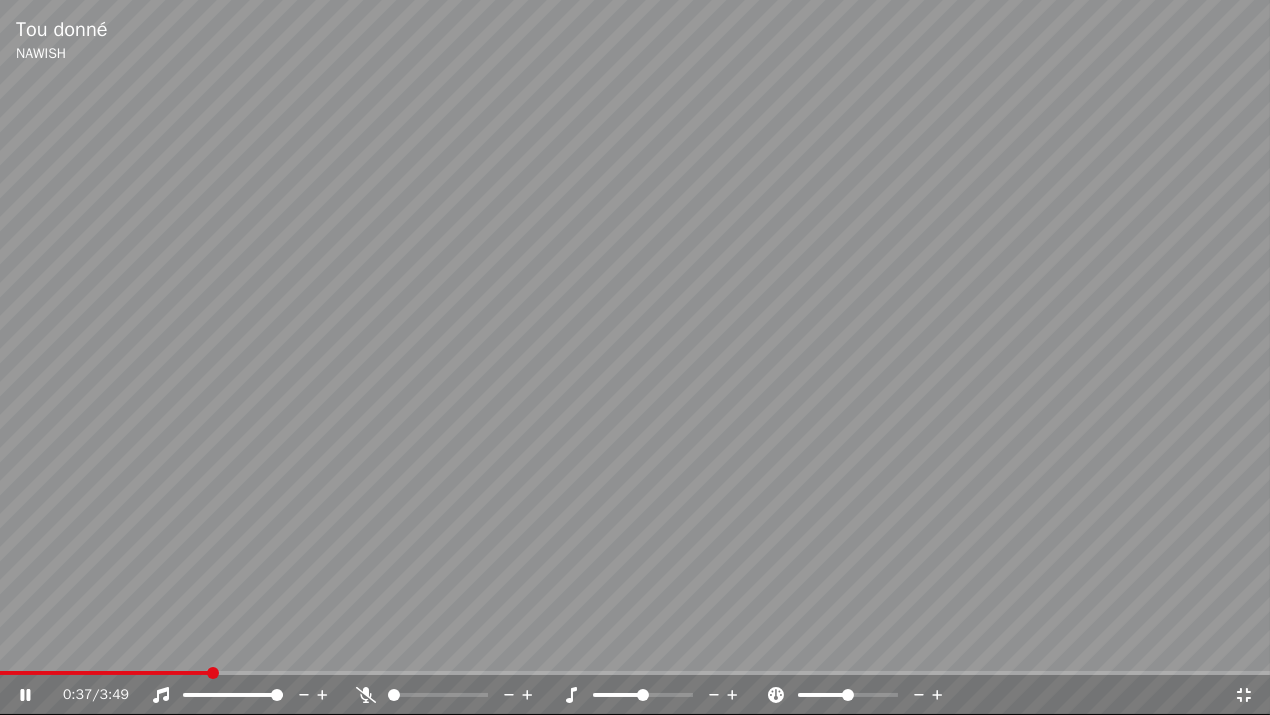 click 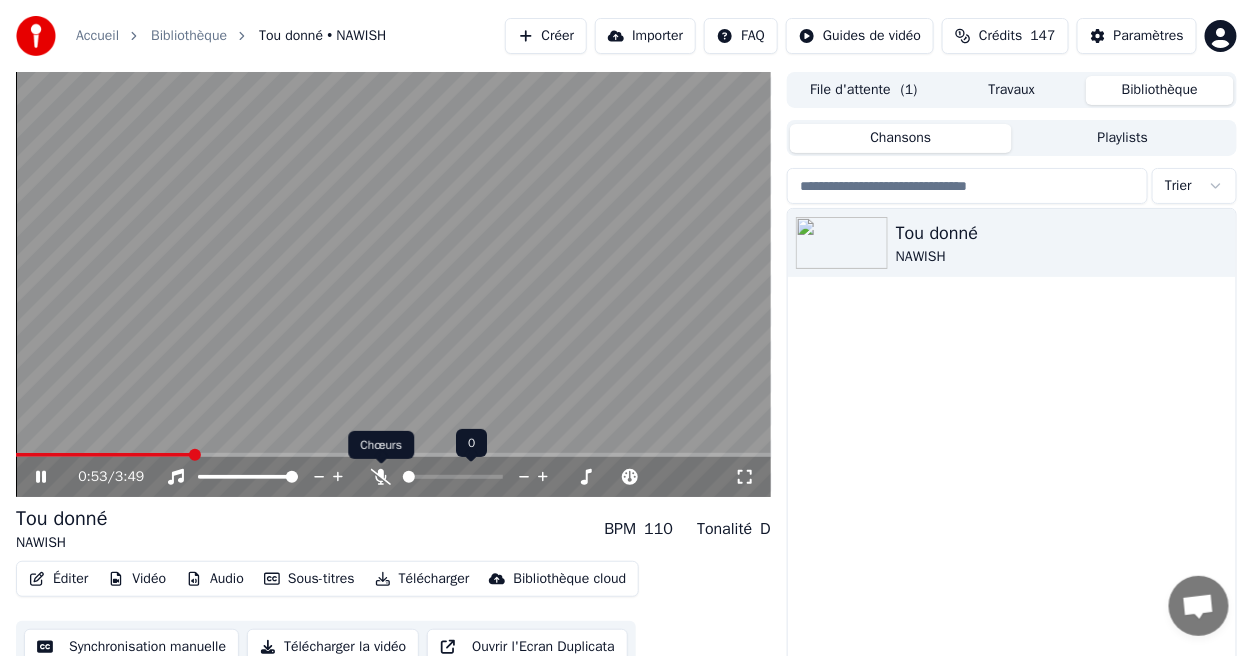 click 